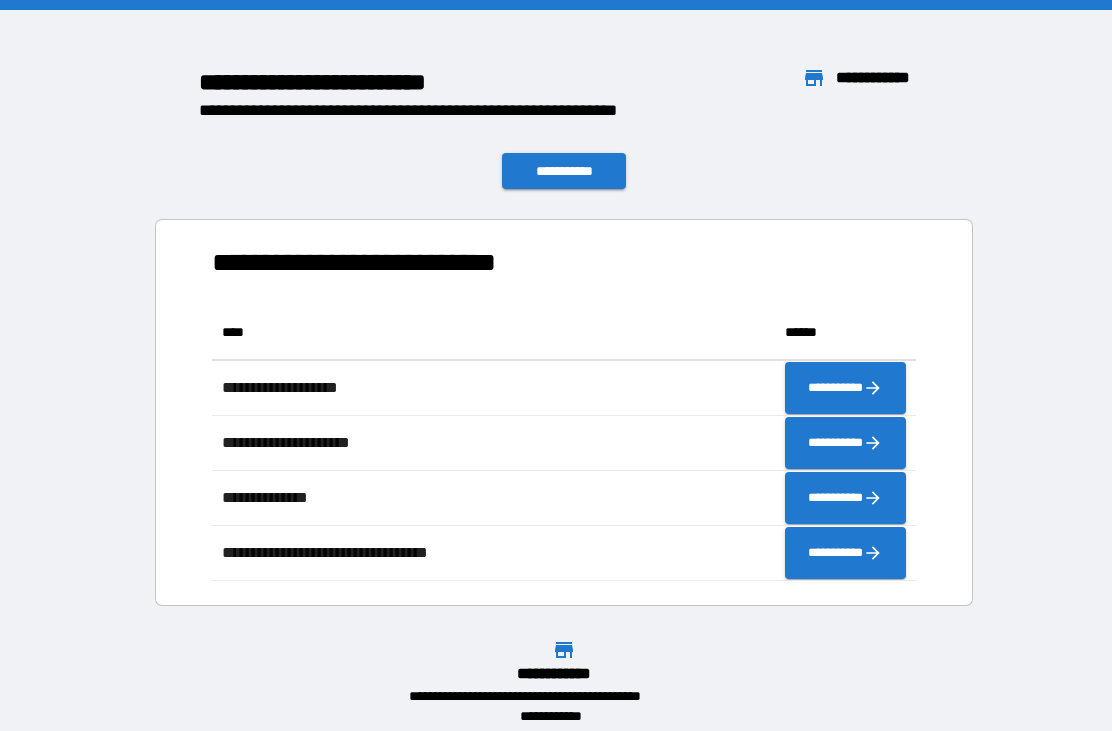 scroll, scrollTop: 0, scrollLeft: 0, axis: both 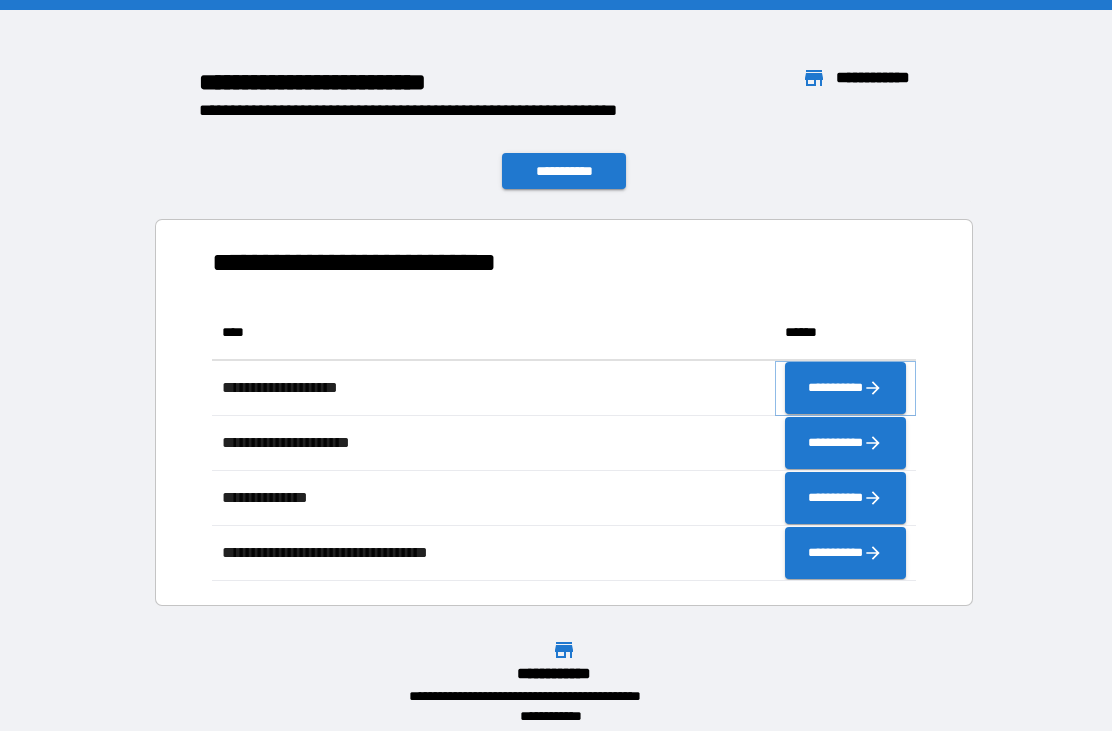 click on "**********" at bounding box center [845, 388] 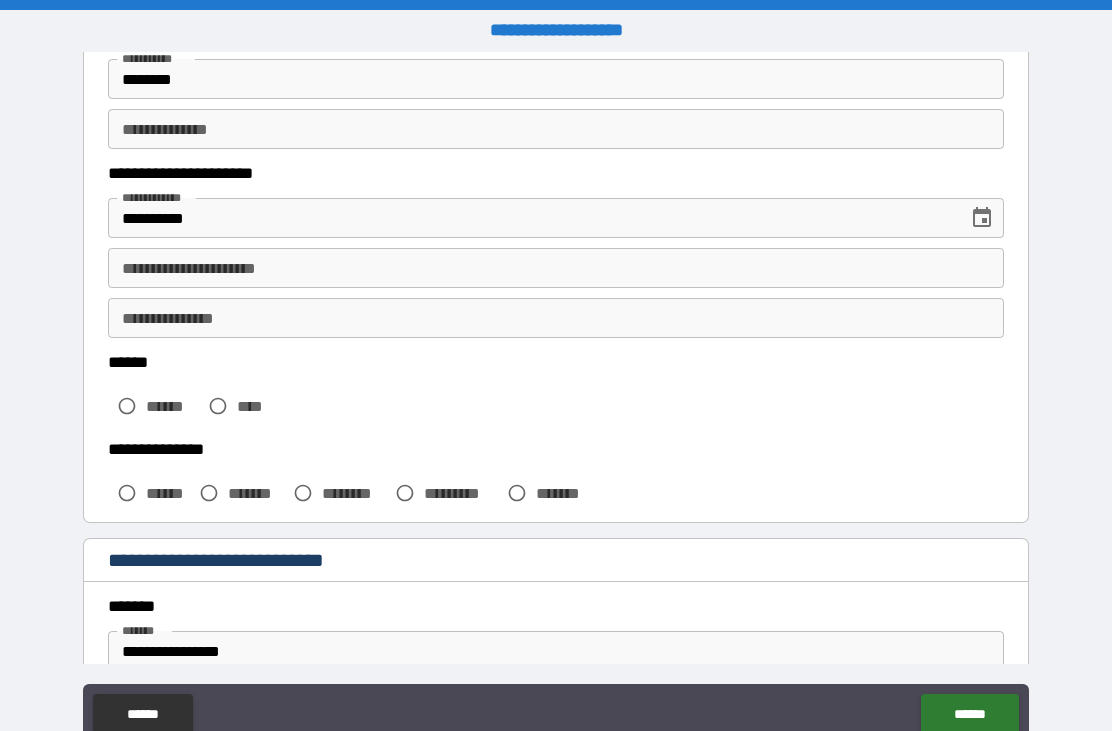 scroll, scrollTop: 247, scrollLeft: 0, axis: vertical 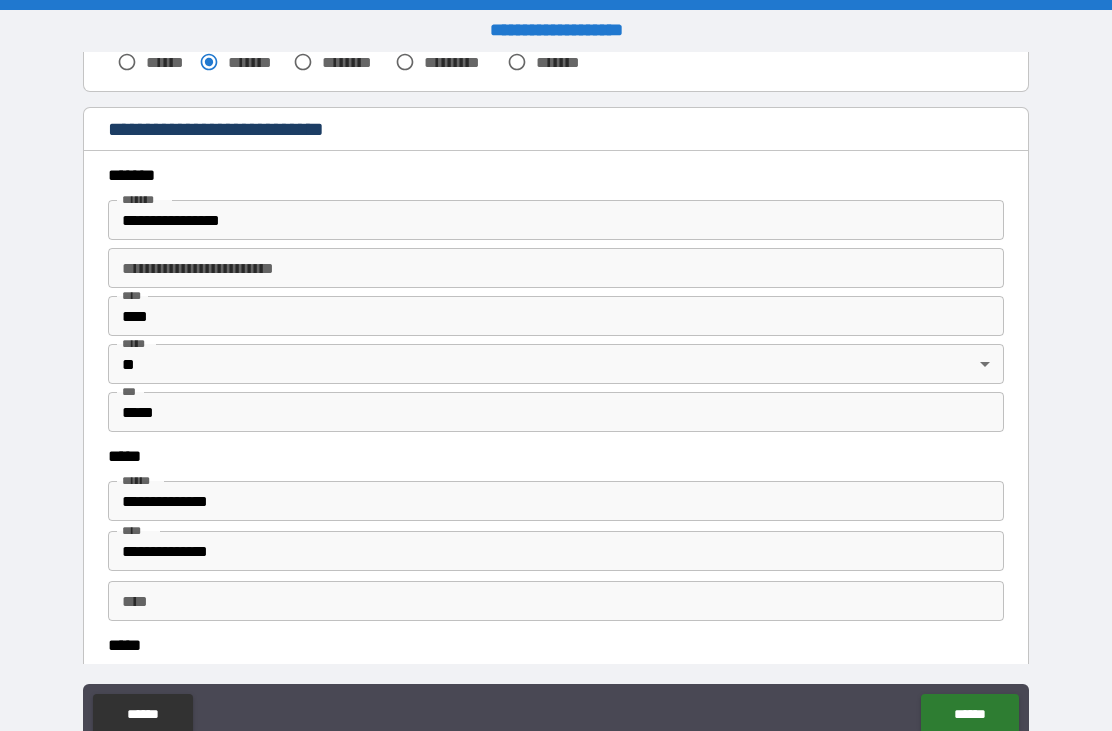 click on "**********" at bounding box center [556, 401] 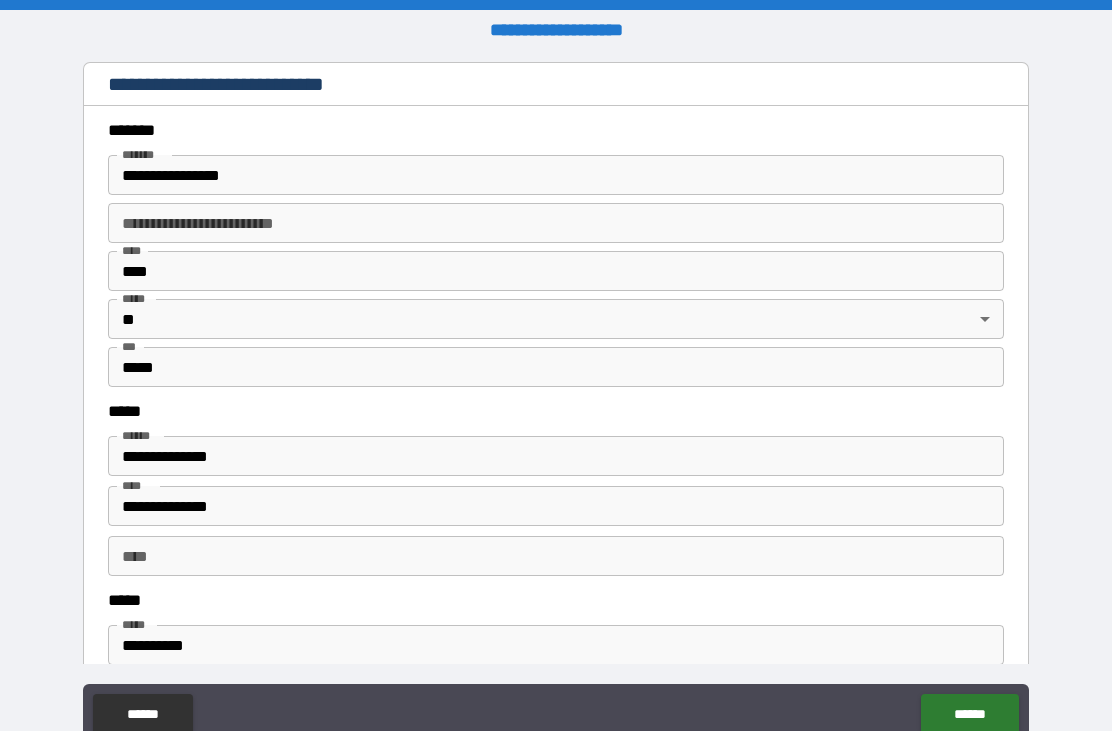 scroll, scrollTop: 719, scrollLeft: 0, axis: vertical 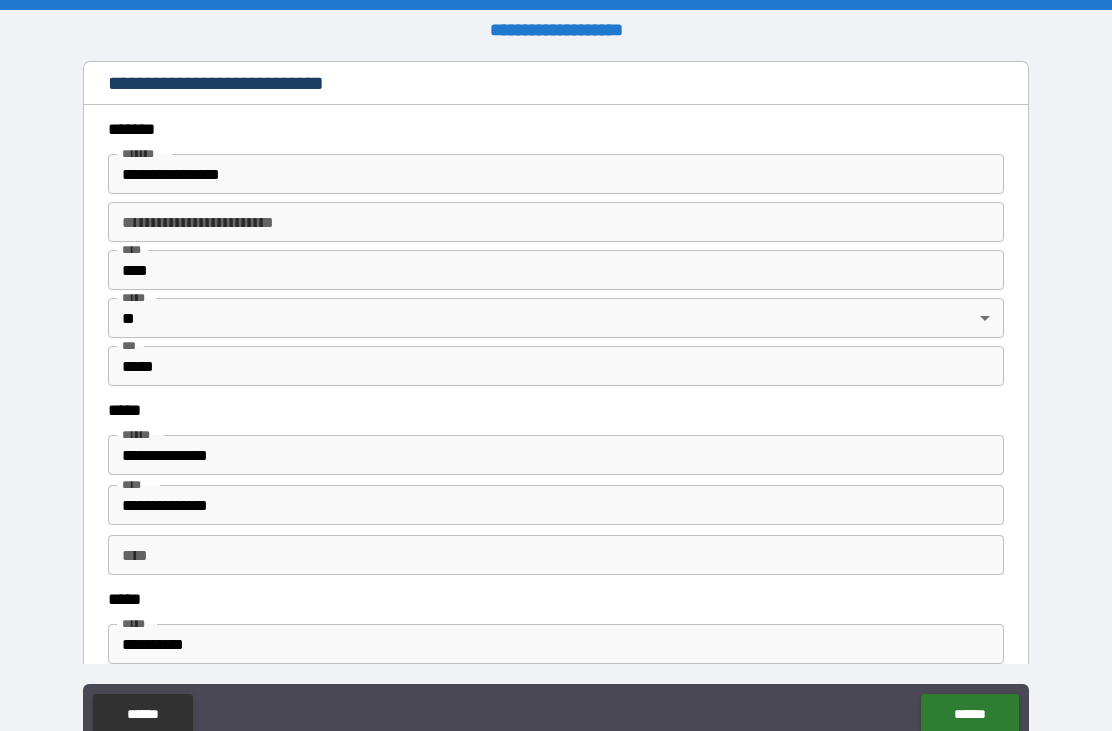 click on "**********" at bounding box center (556, 644) 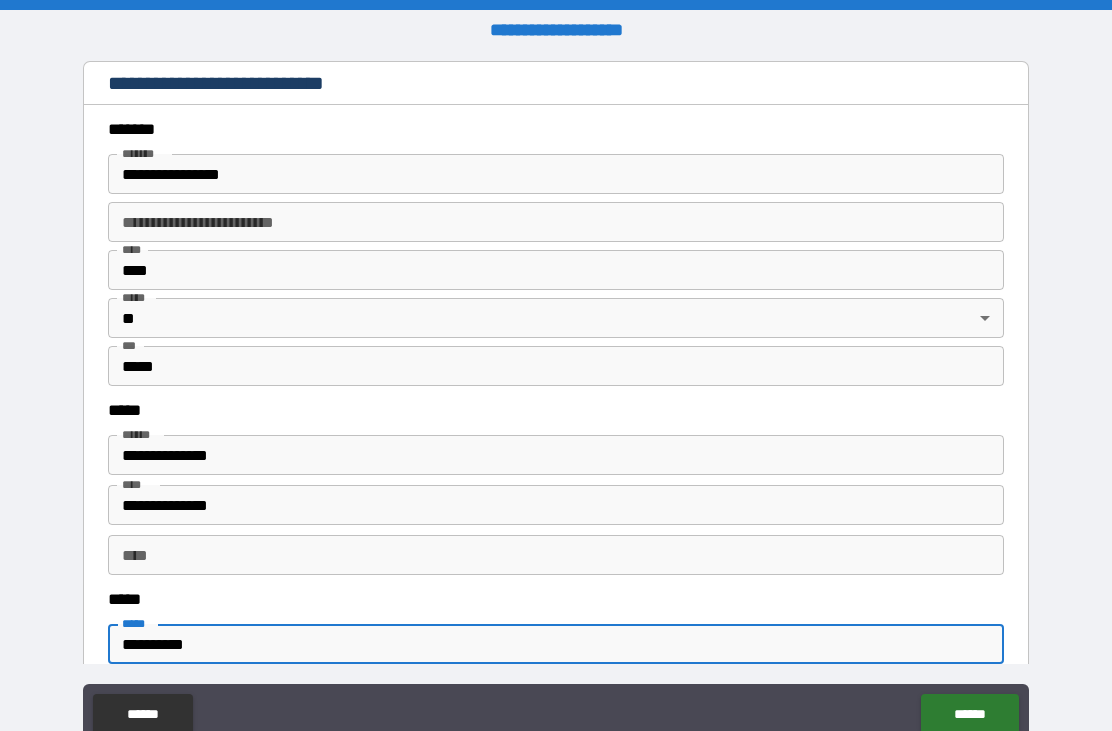 scroll, scrollTop: 67, scrollLeft: 0, axis: vertical 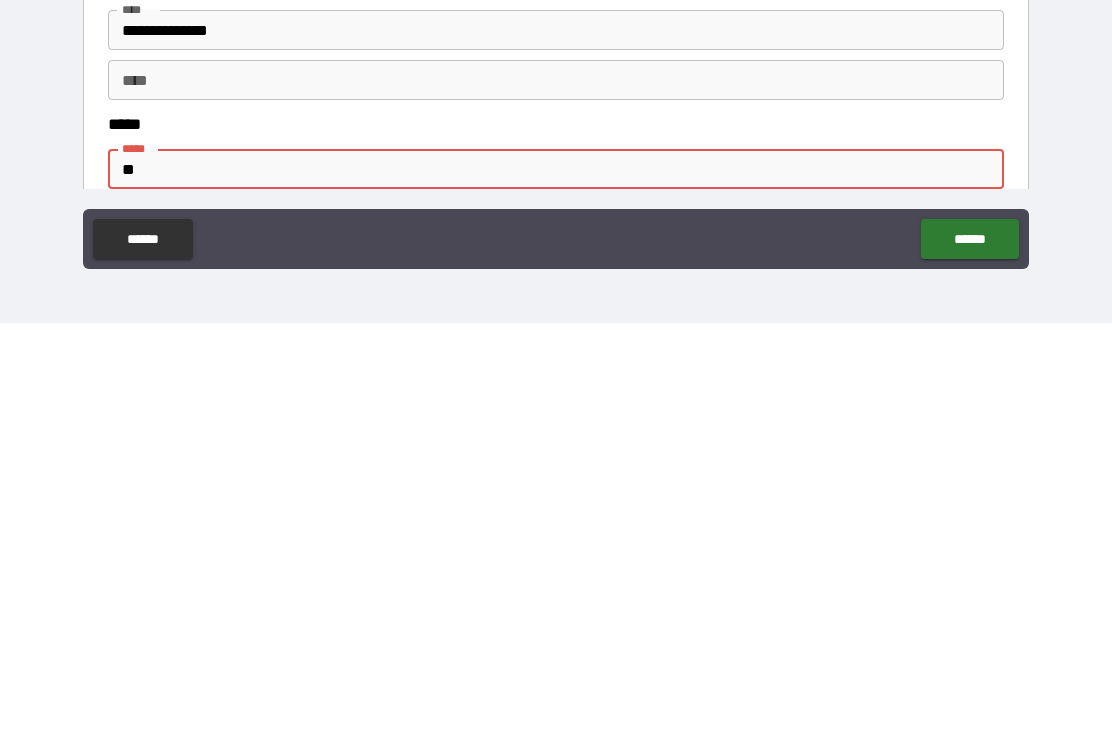 type on "*" 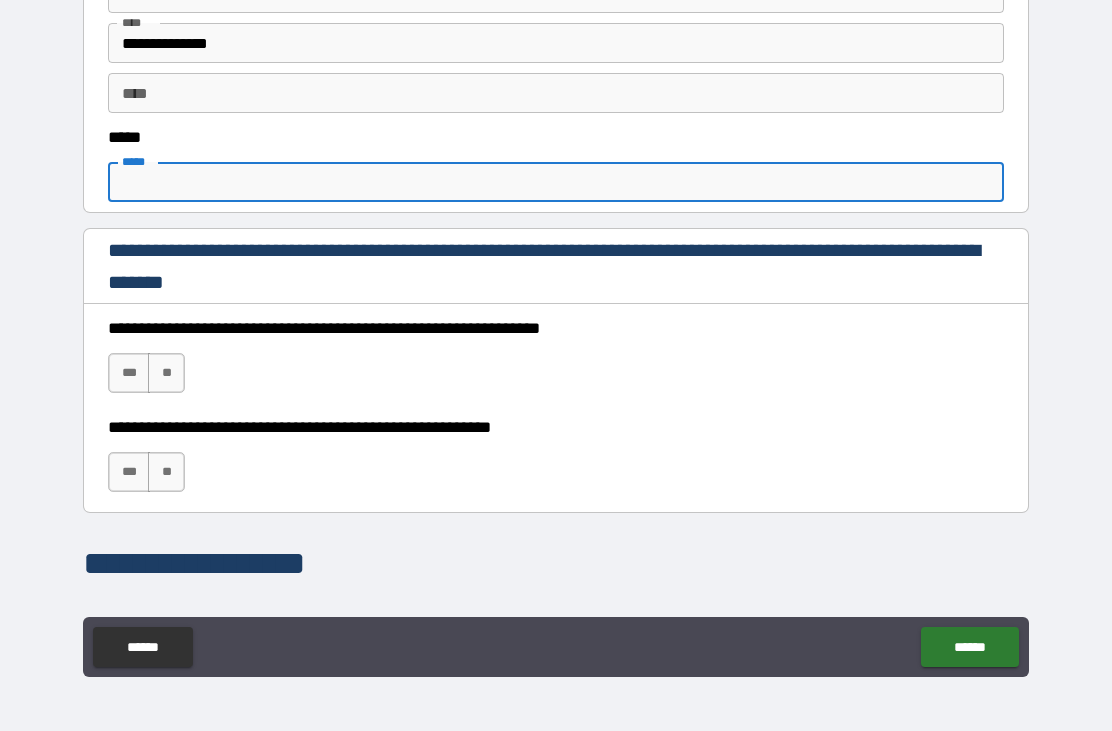 scroll, scrollTop: 1118, scrollLeft: 0, axis: vertical 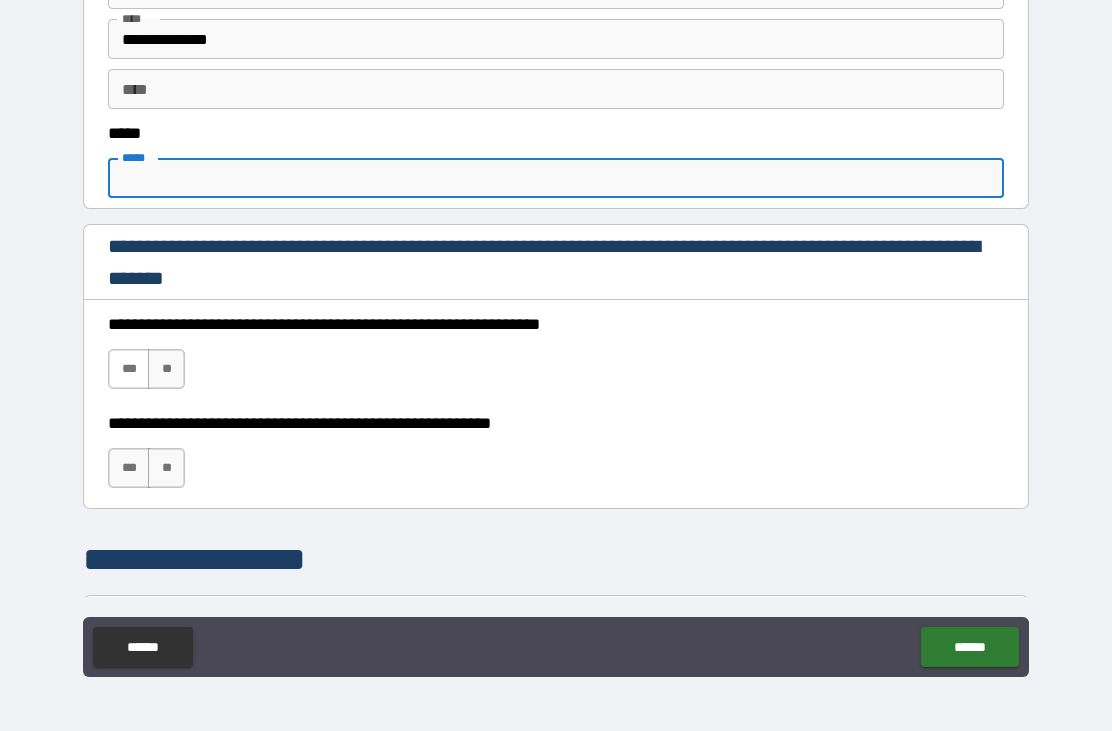 type 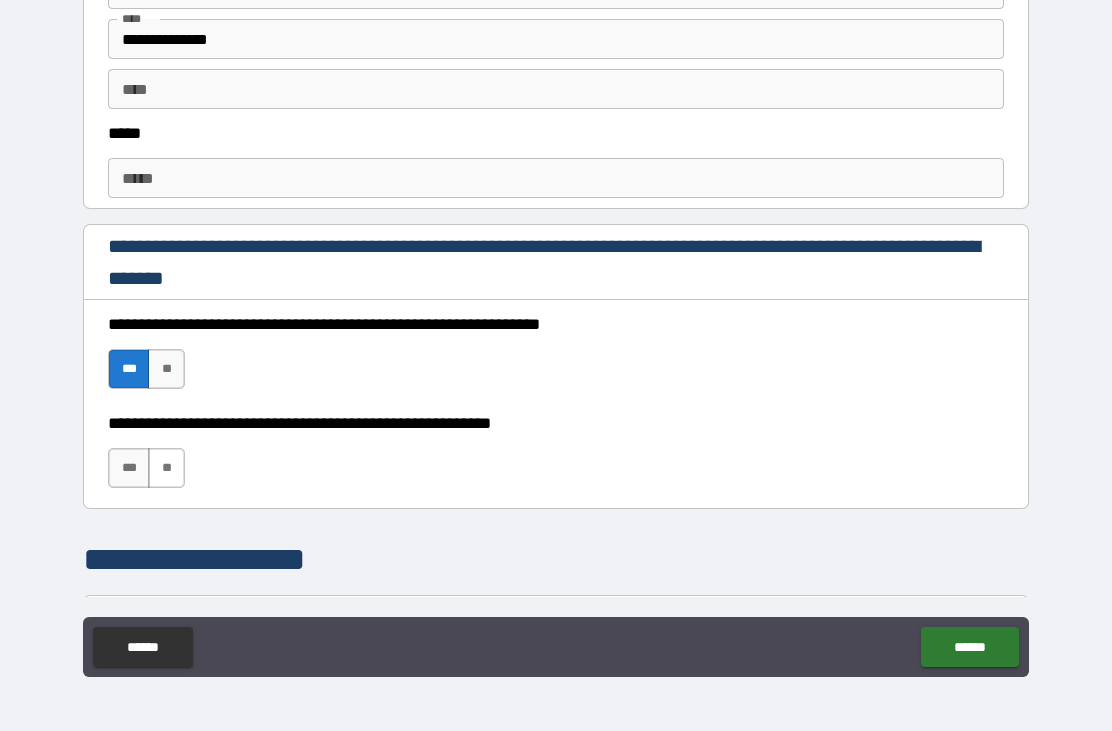 click on "**" at bounding box center (166, 468) 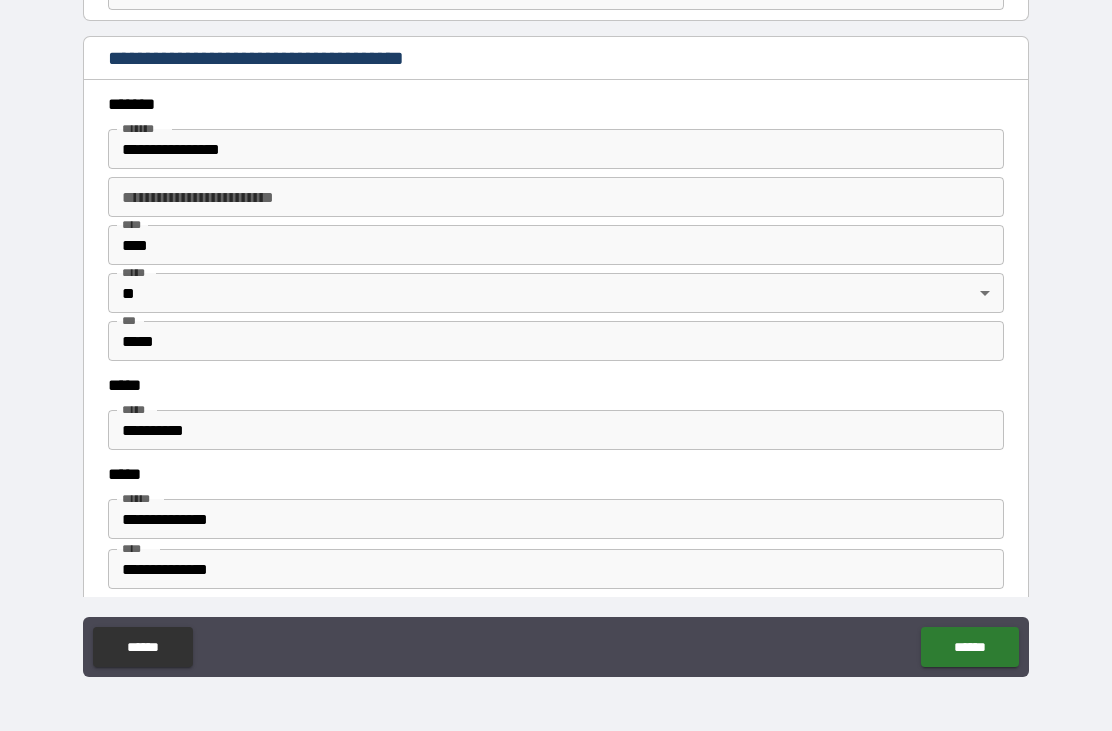 scroll, scrollTop: 2283, scrollLeft: 0, axis: vertical 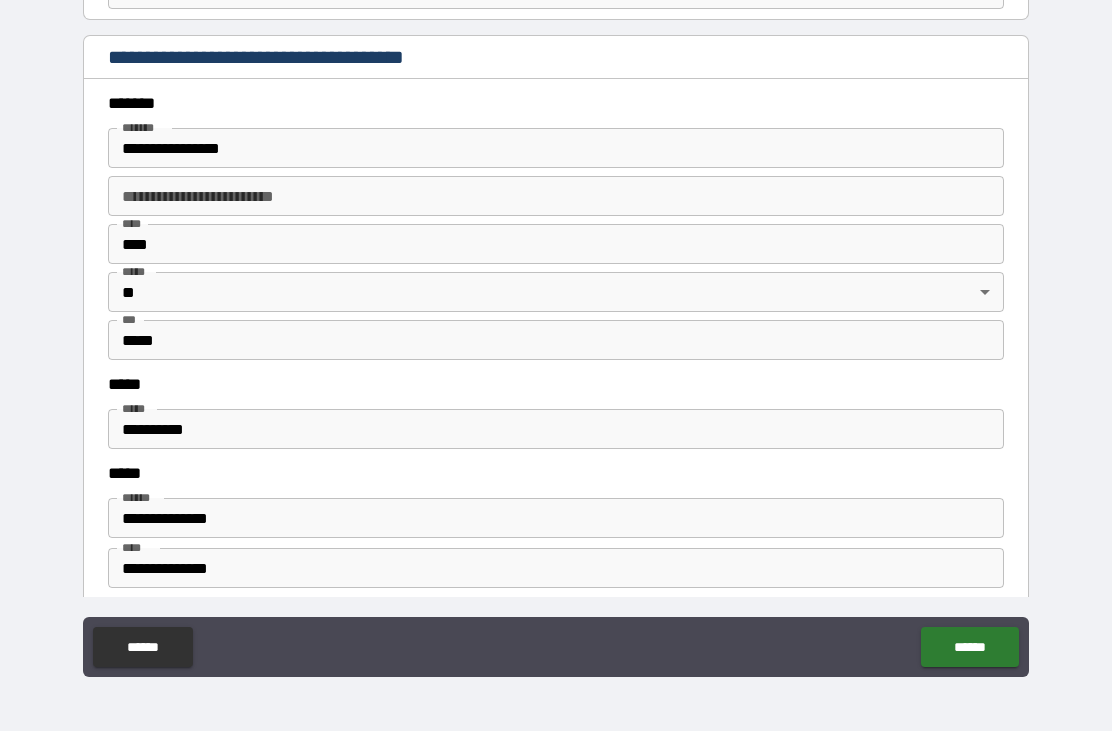 click on "**********" at bounding box center [556, 429] 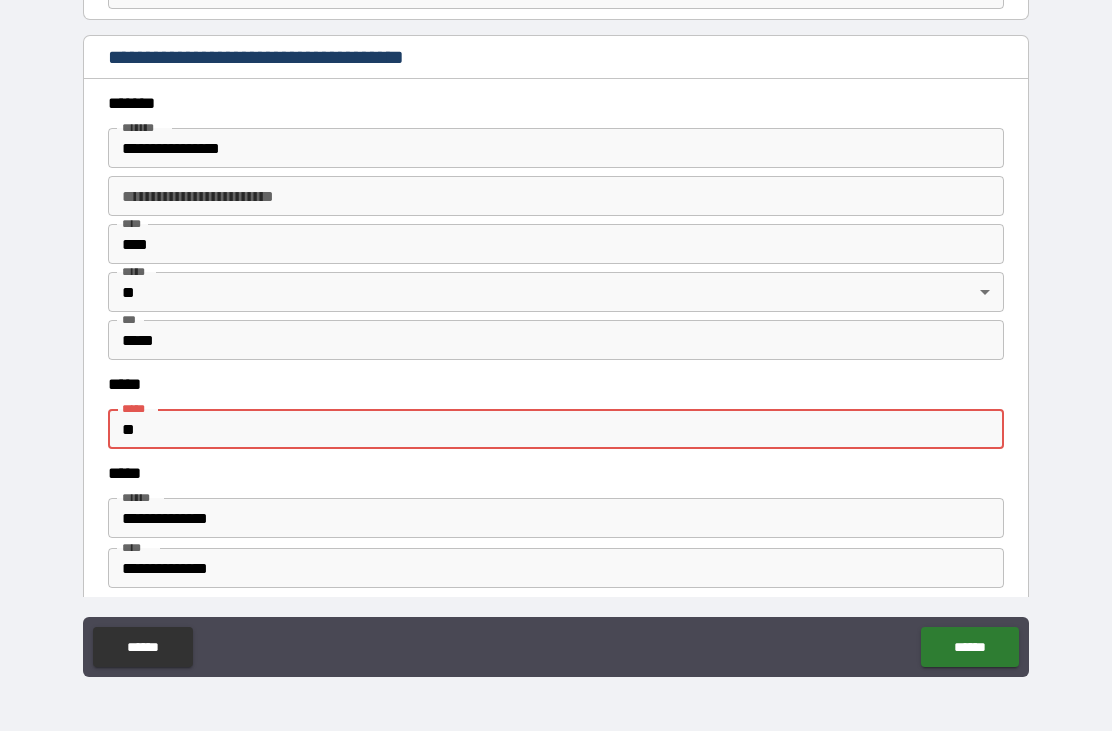 type on "*" 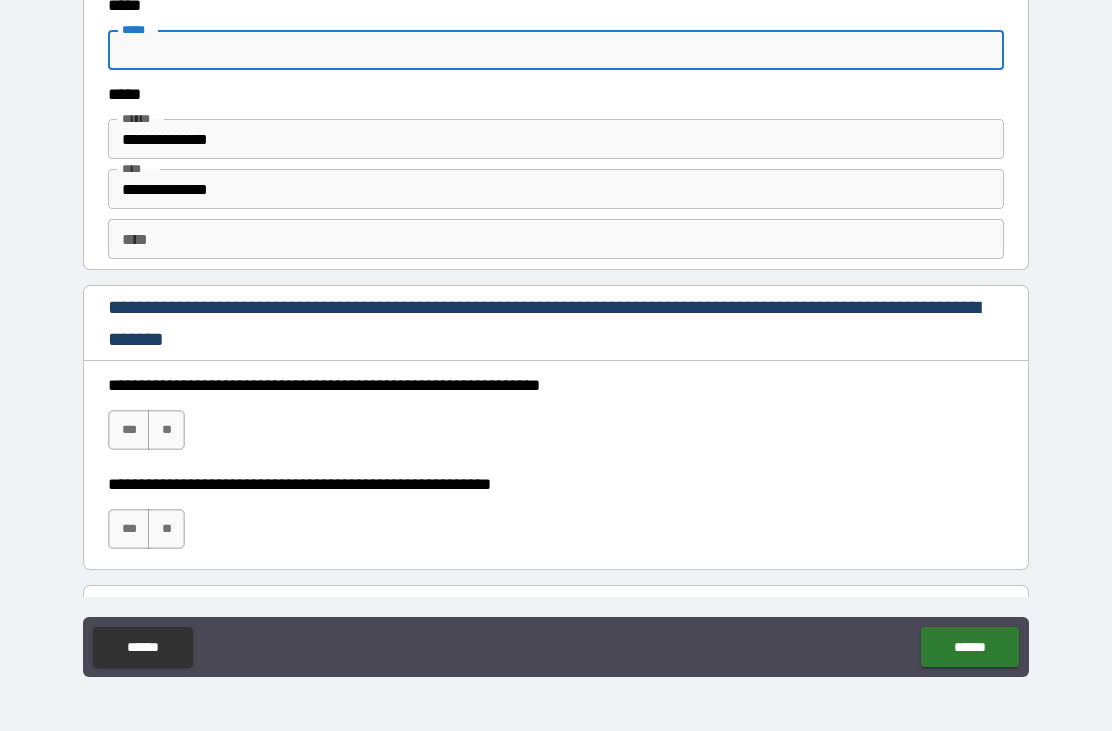 scroll, scrollTop: 2673, scrollLeft: 0, axis: vertical 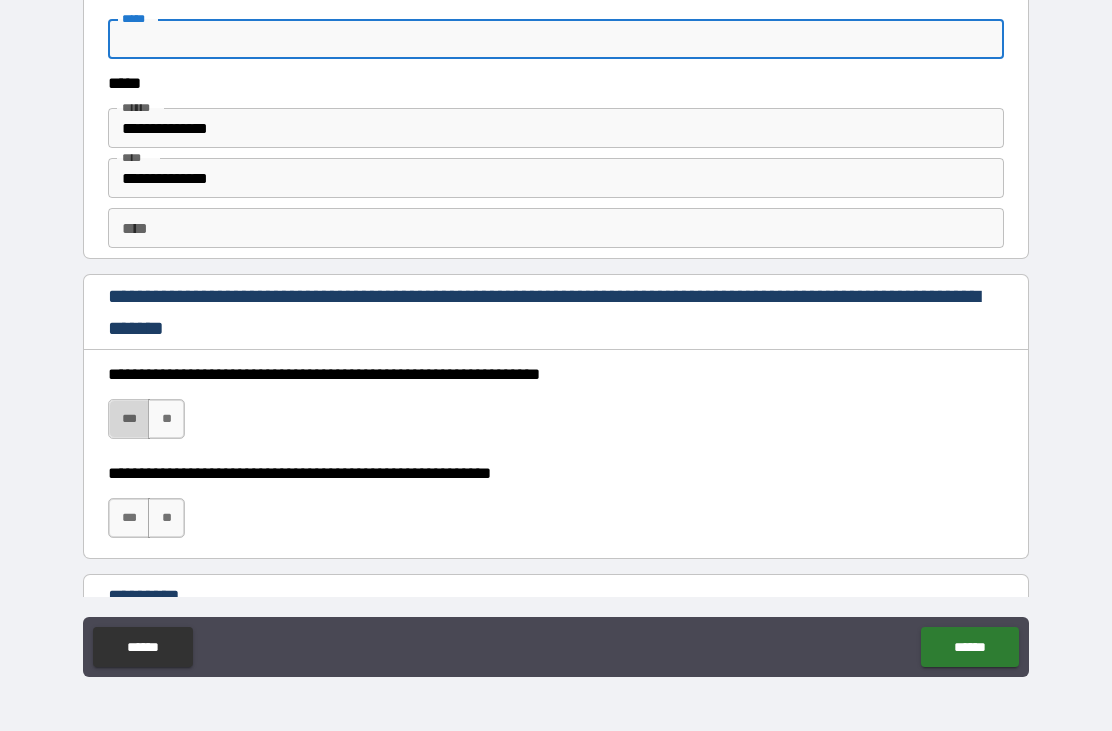 type 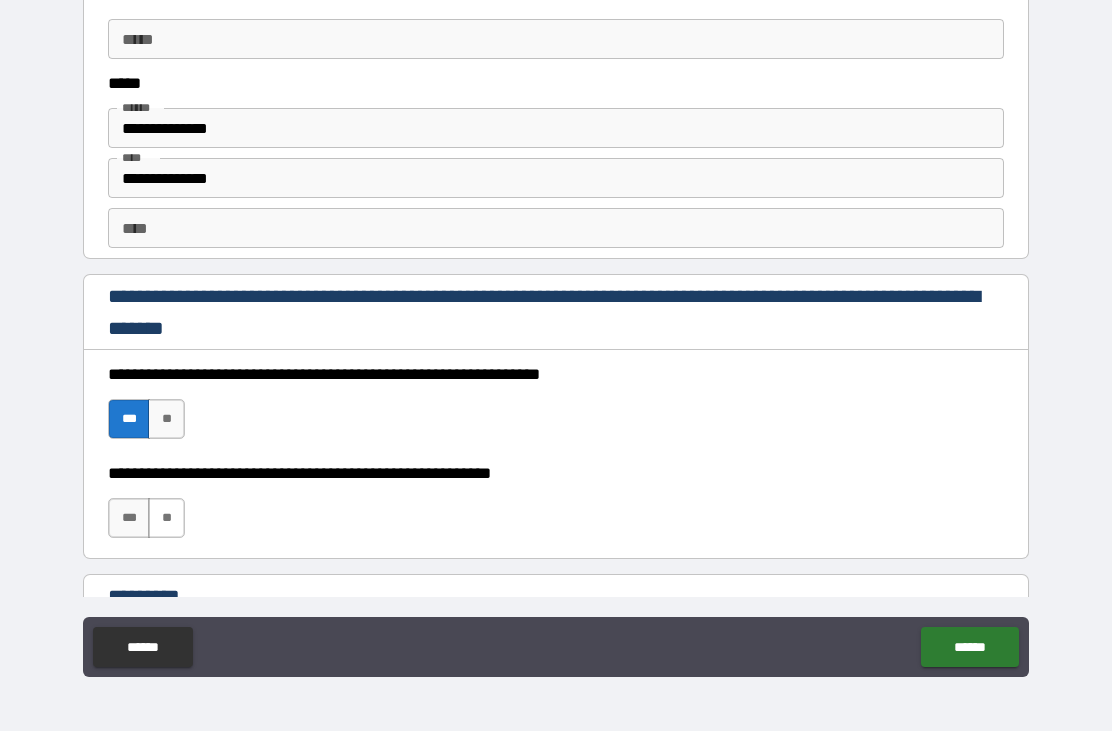 click on "**" at bounding box center (166, 518) 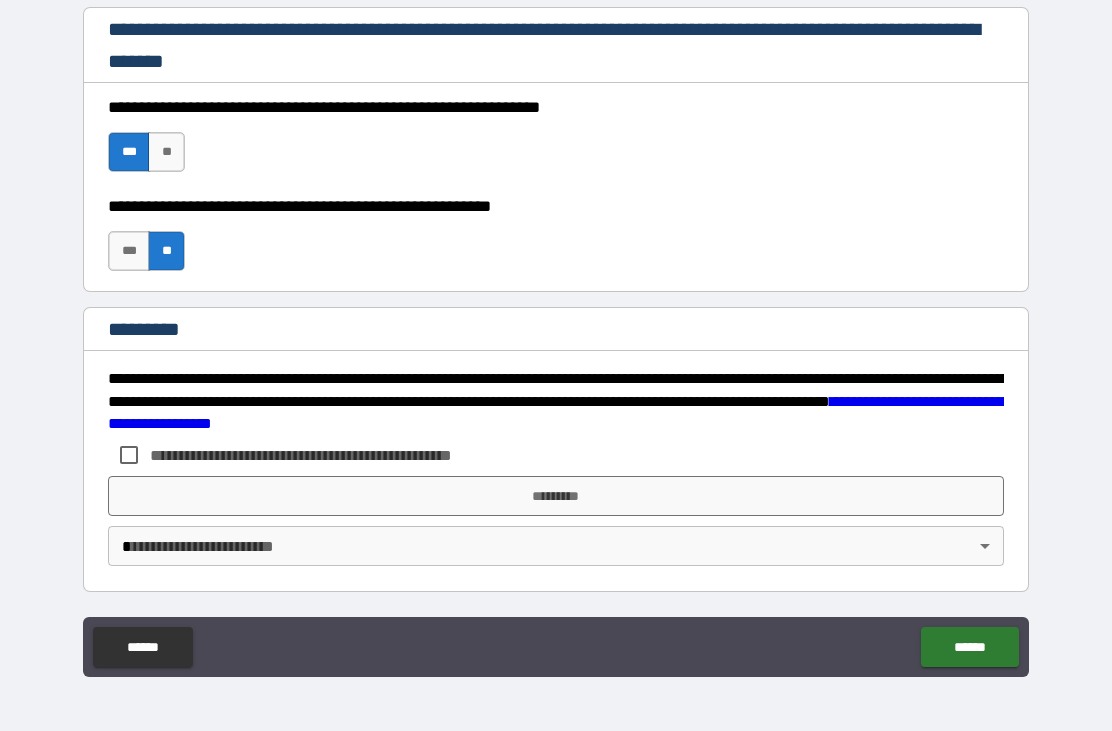 scroll, scrollTop: 2940, scrollLeft: 0, axis: vertical 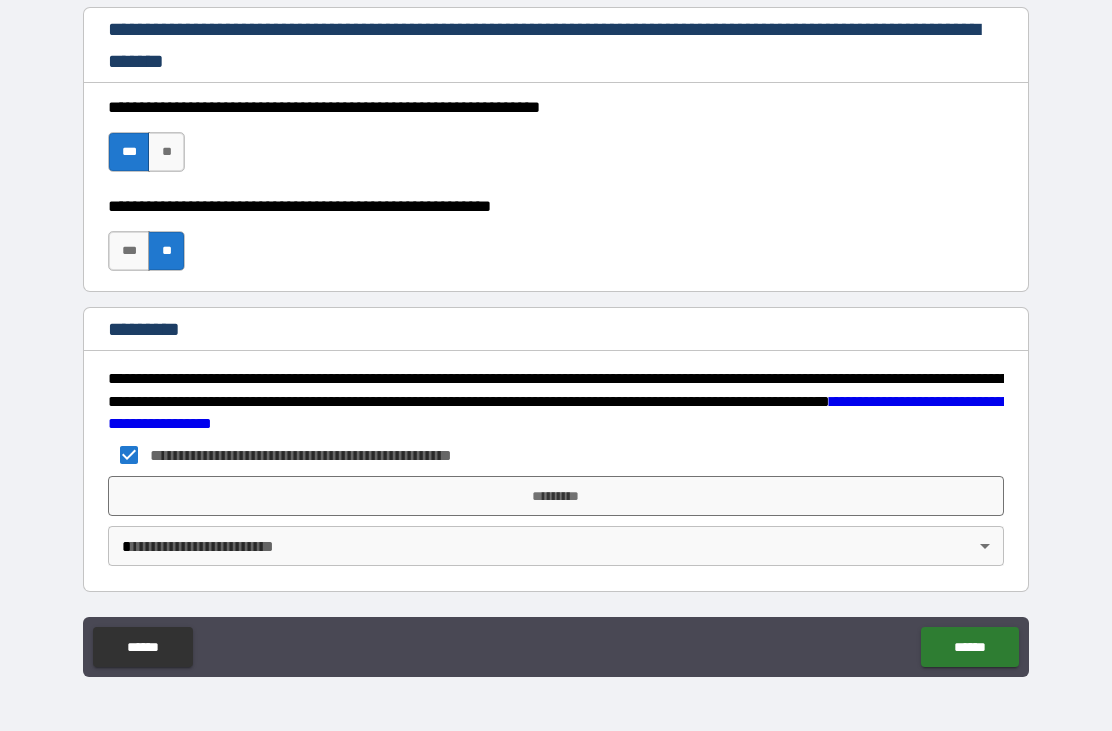 click on "**********" at bounding box center (556, 332) 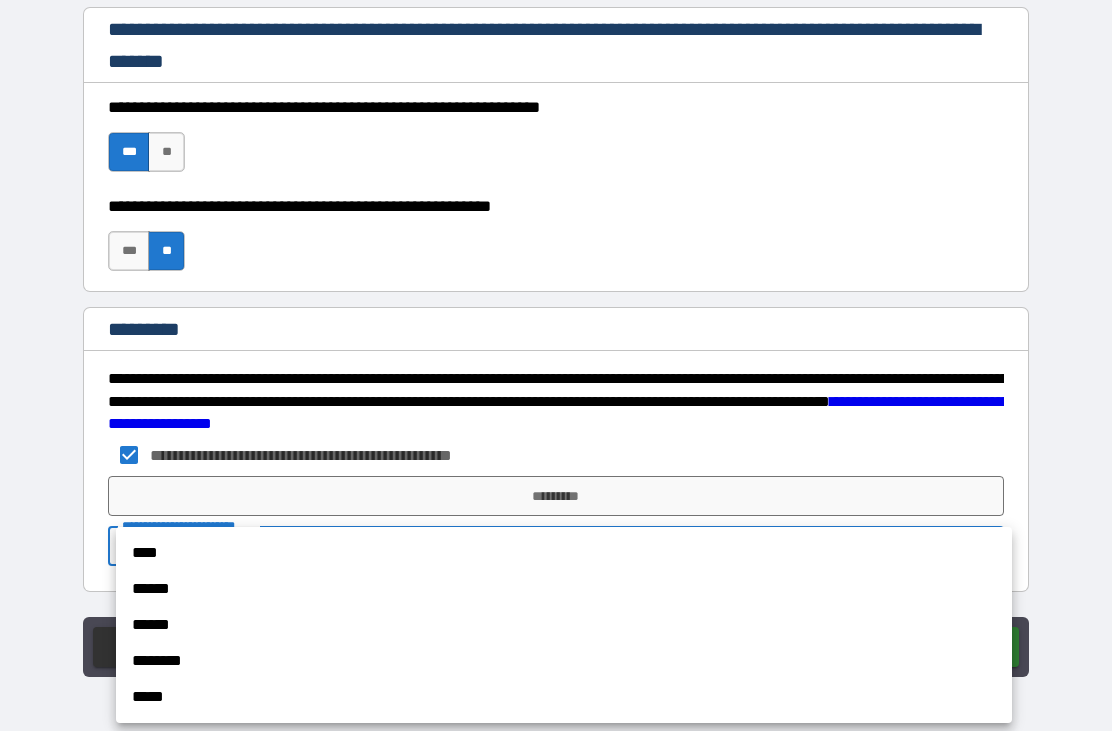click on "****" at bounding box center [564, 553] 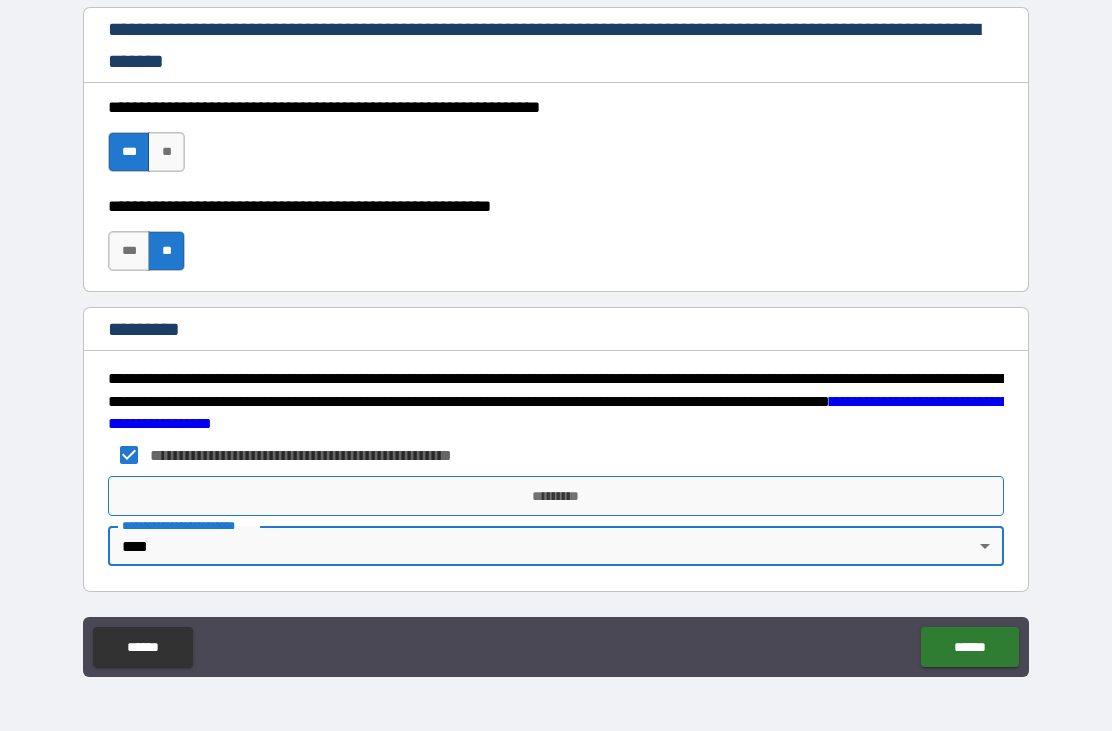 click on "*********" at bounding box center (556, 496) 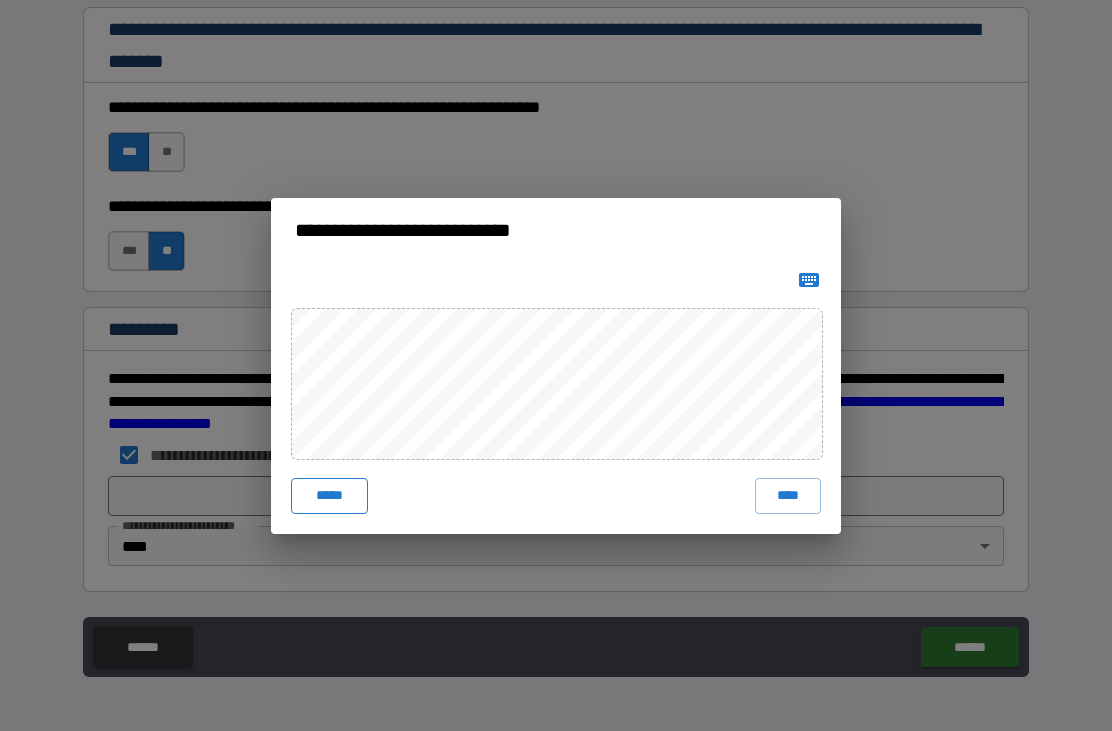 click on "*****" at bounding box center [329, 496] 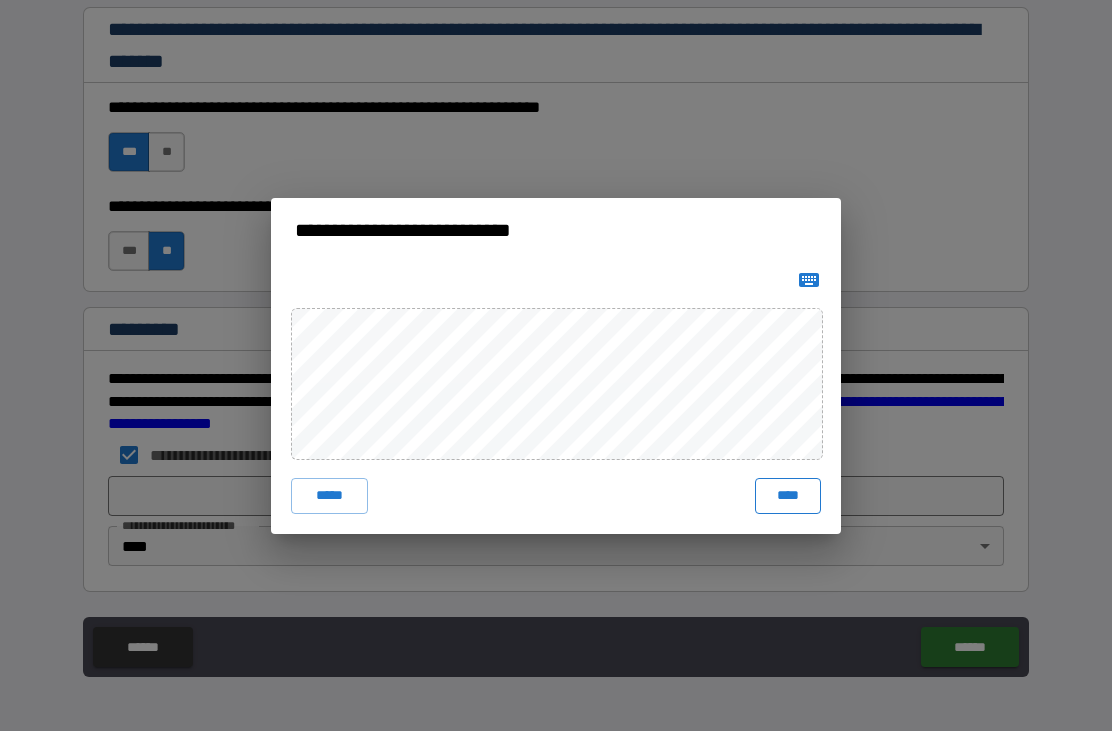 click on "****" at bounding box center [788, 496] 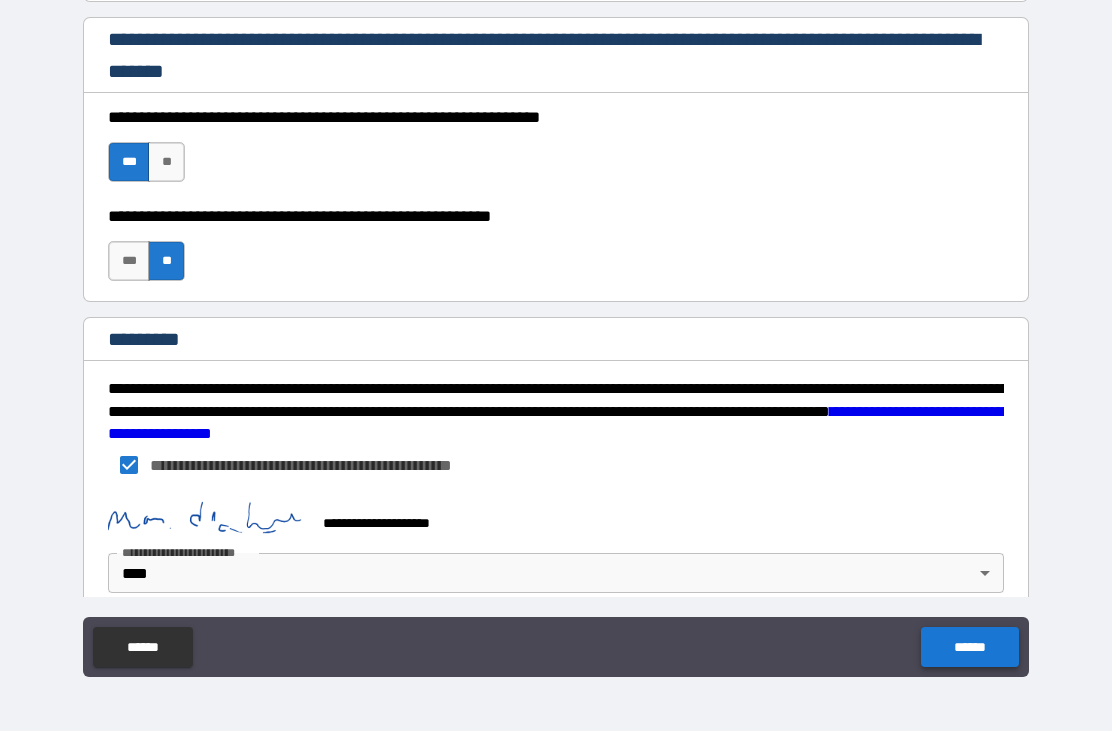 click on "******" at bounding box center (969, 647) 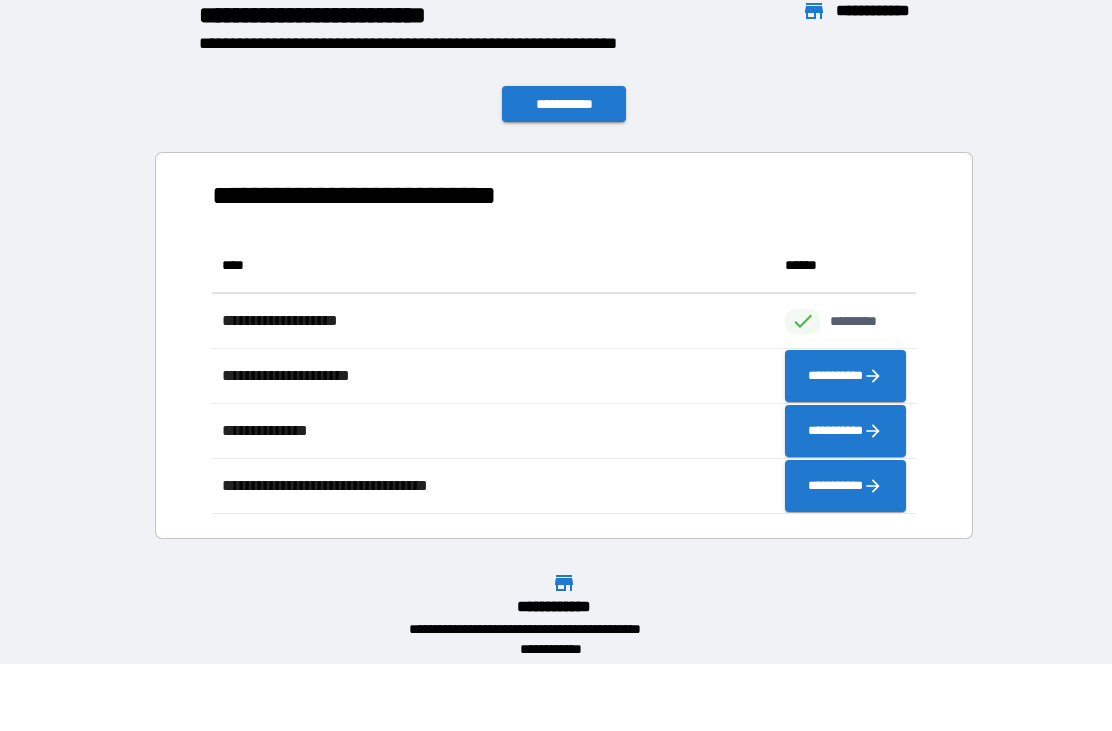 scroll, scrollTop: 1, scrollLeft: 1, axis: both 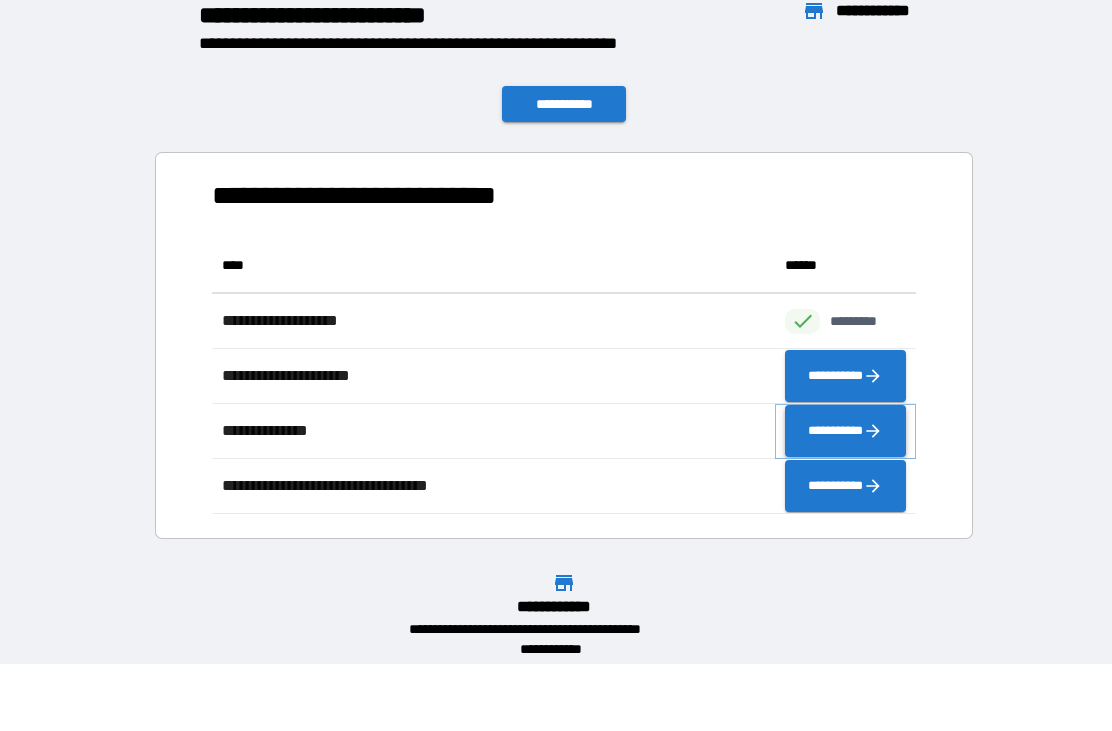 click on "**********" at bounding box center (845, 431) 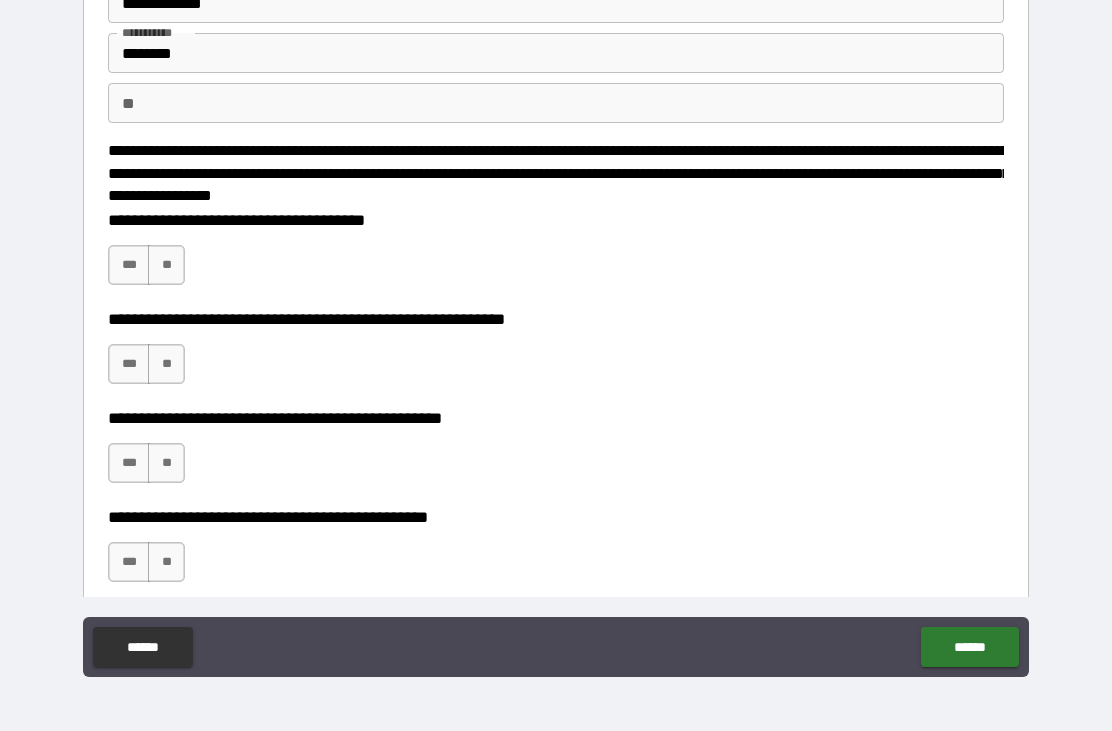 scroll, scrollTop: 95, scrollLeft: 0, axis: vertical 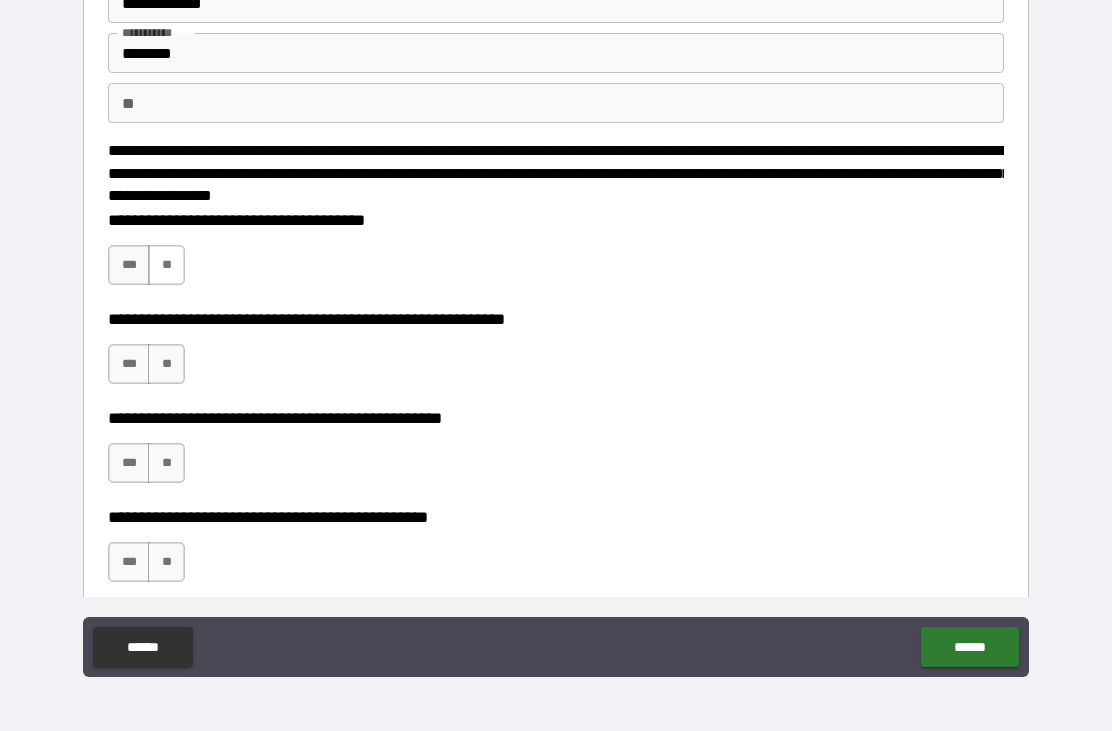 click on "**" at bounding box center (166, 265) 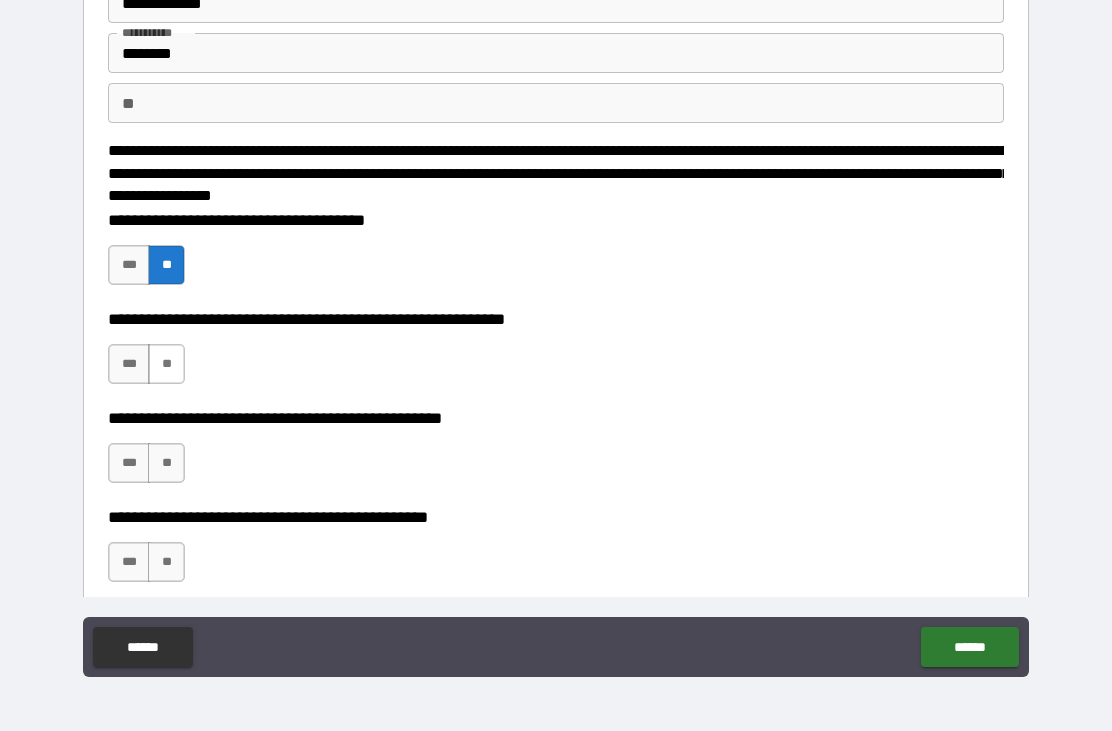 click on "**" at bounding box center [166, 364] 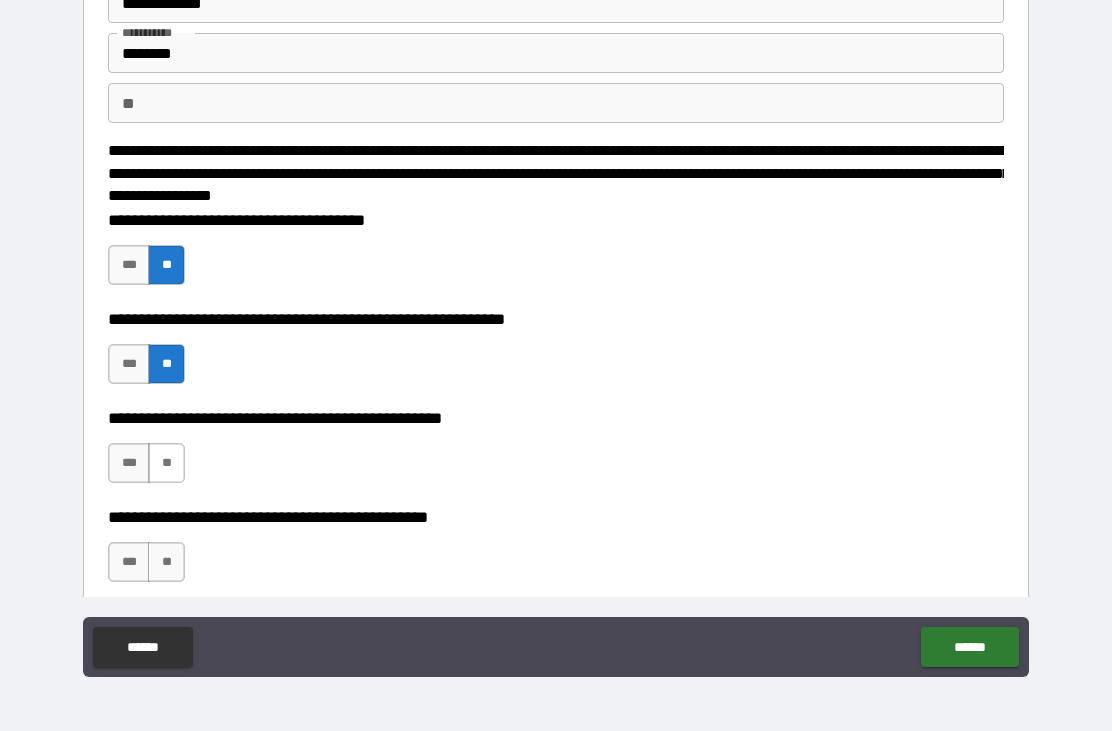 click on "**" at bounding box center (166, 463) 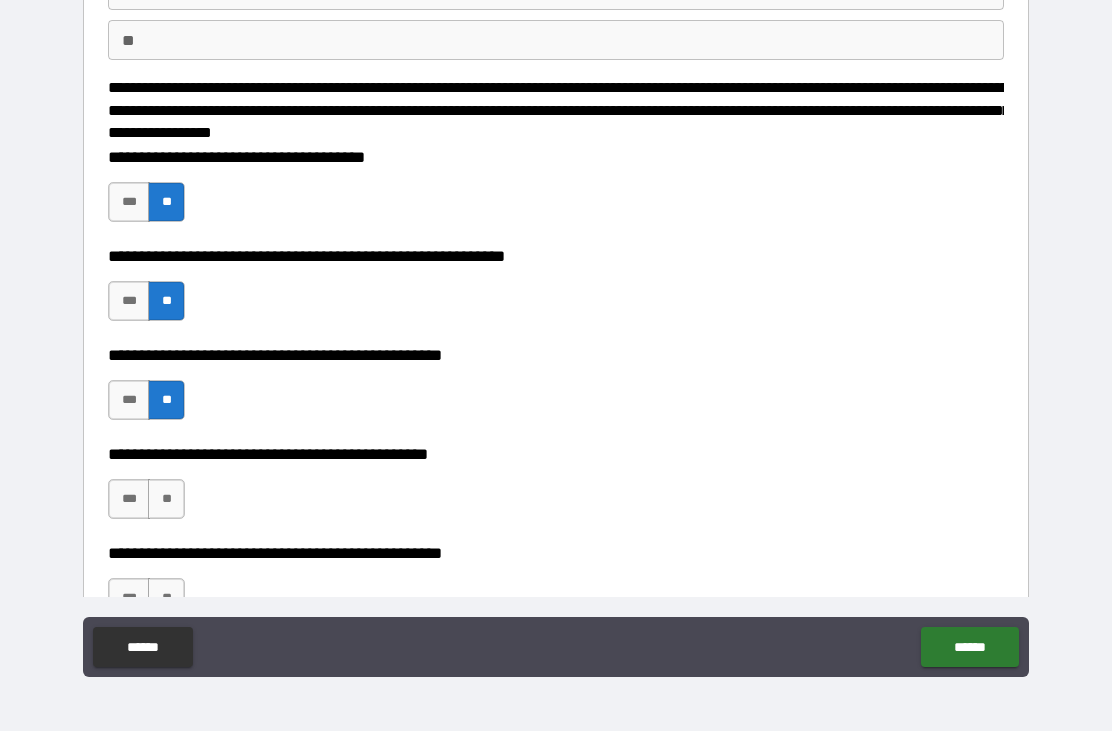 scroll, scrollTop: 206, scrollLeft: 0, axis: vertical 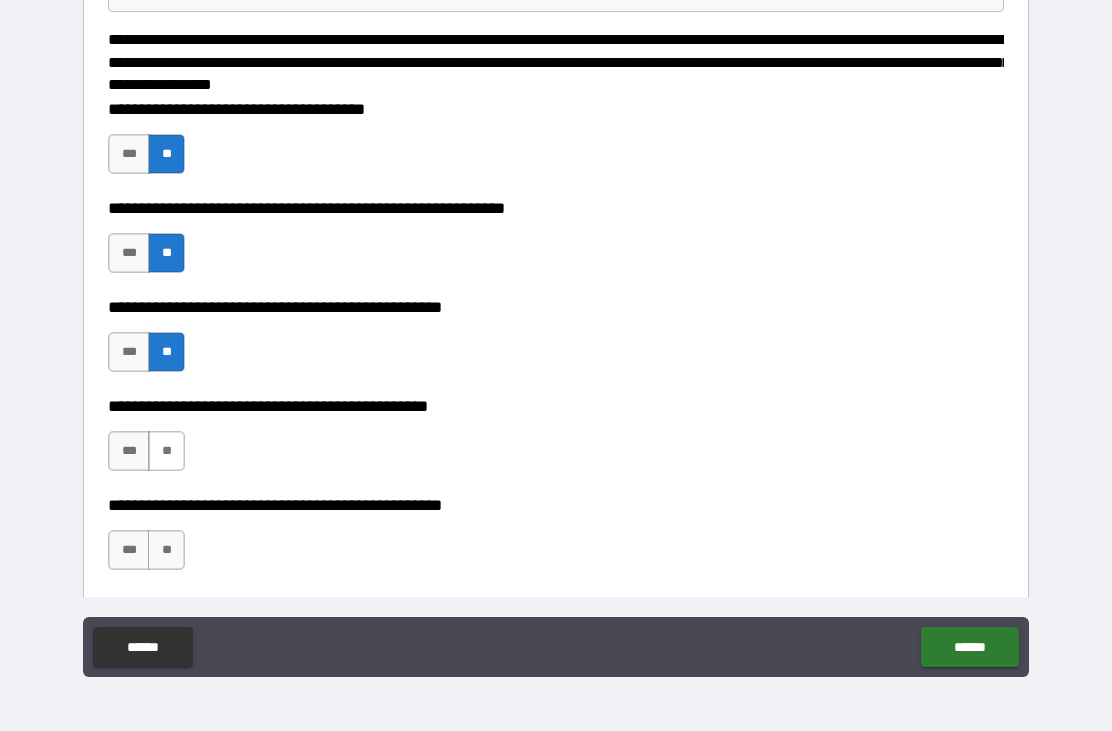 click on "**" at bounding box center (166, 451) 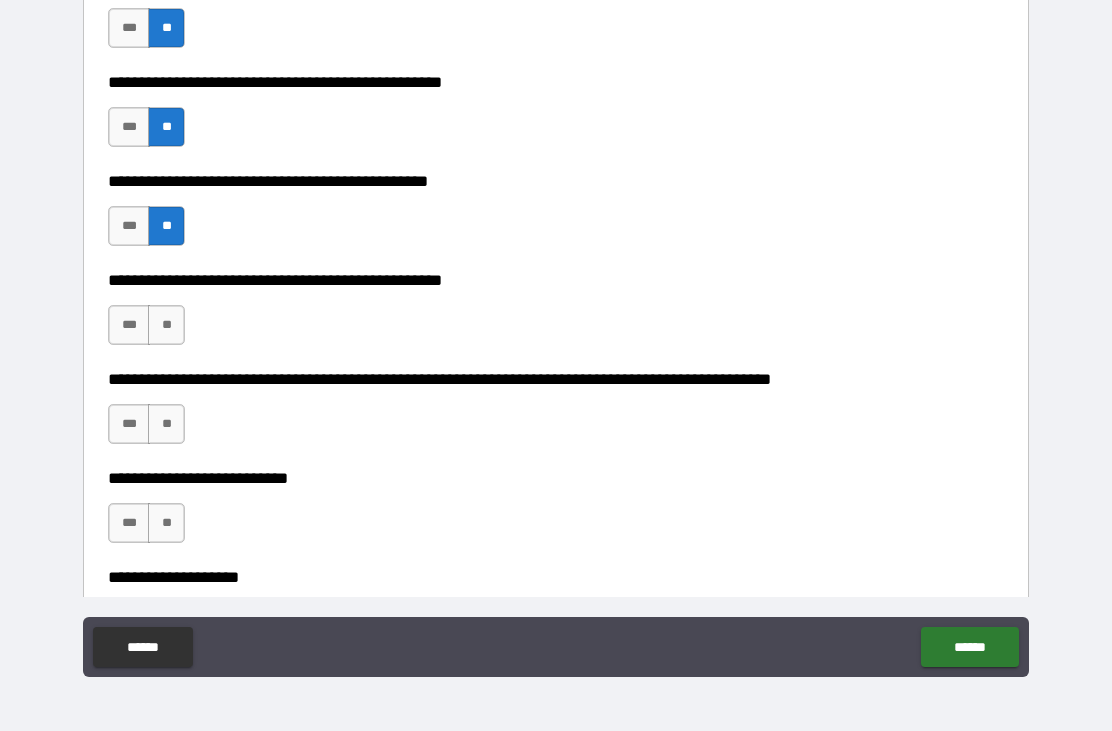 scroll, scrollTop: 496, scrollLeft: 0, axis: vertical 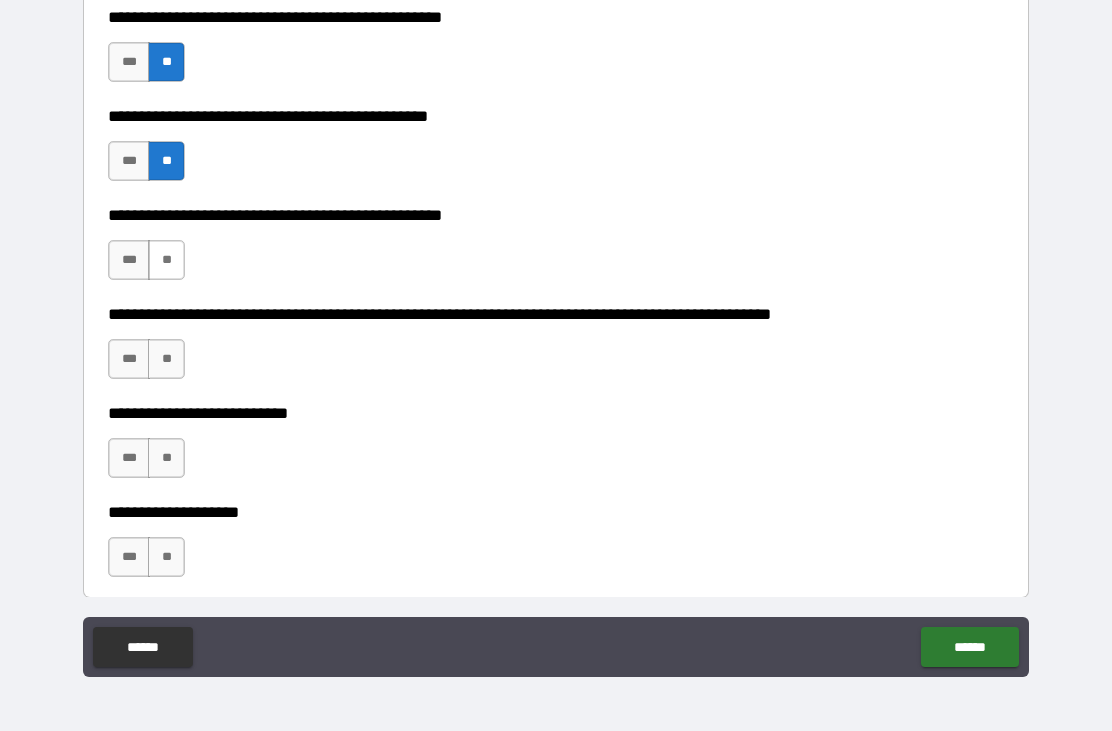click on "**" at bounding box center (166, 260) 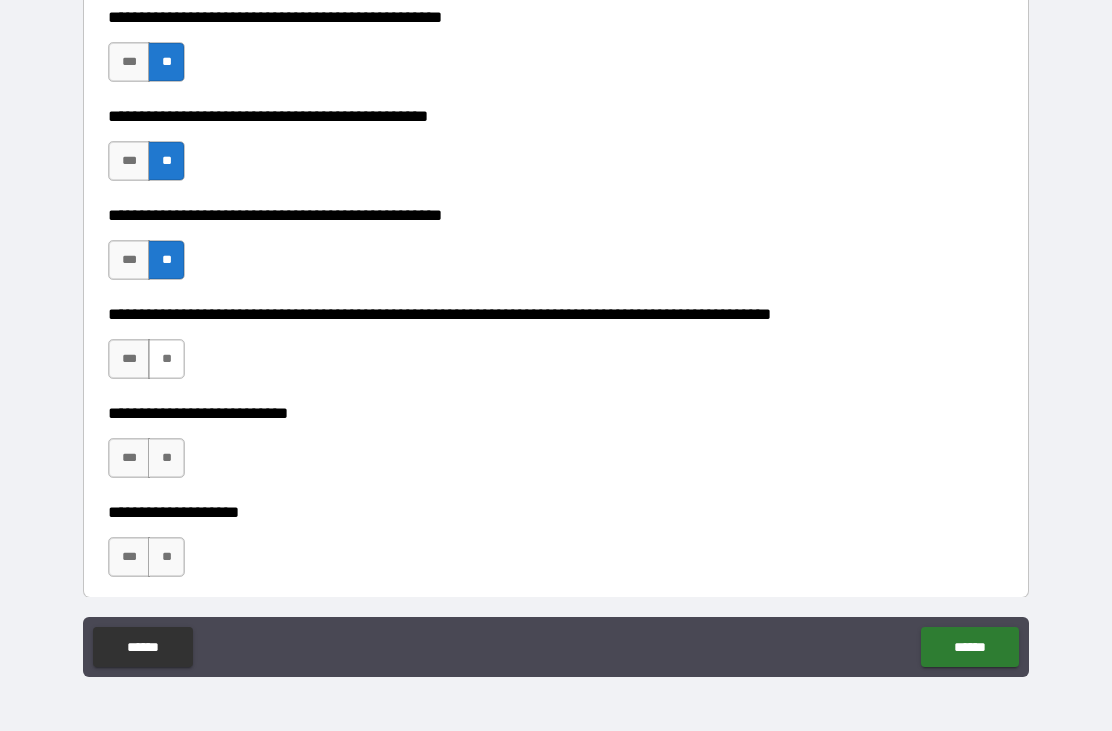 click on "**" at bounding box center [166, 359] 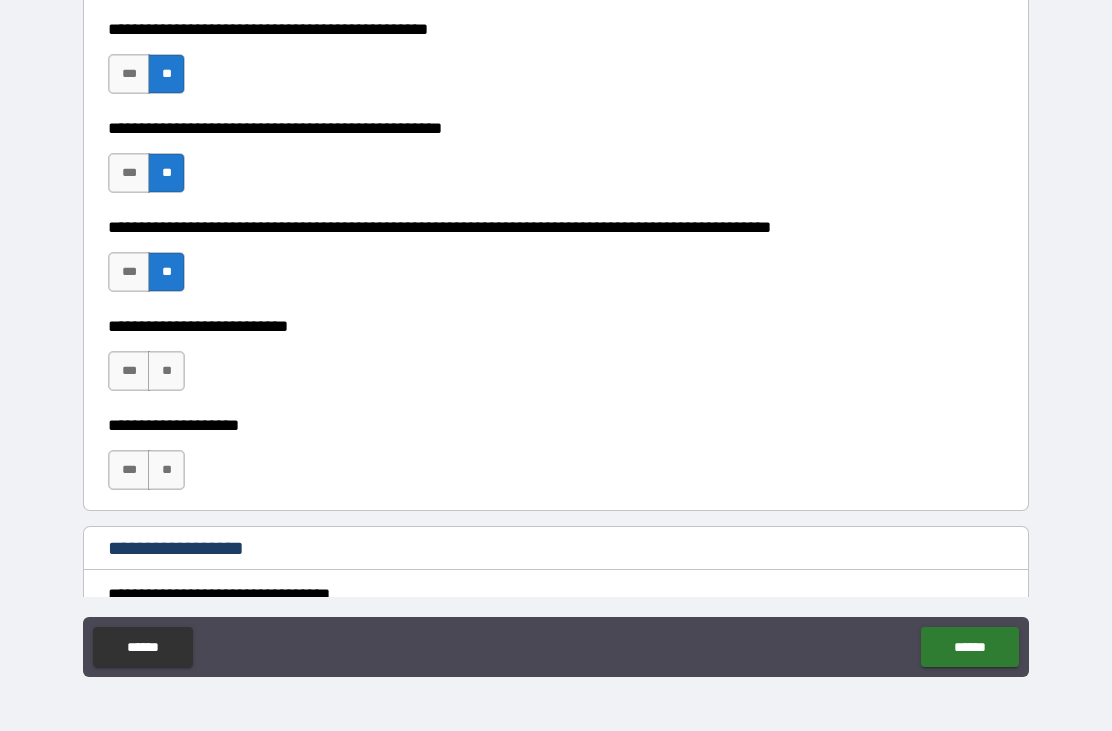 scroll, scrollTop: 628, scrollLeft: 0, axis: vertical 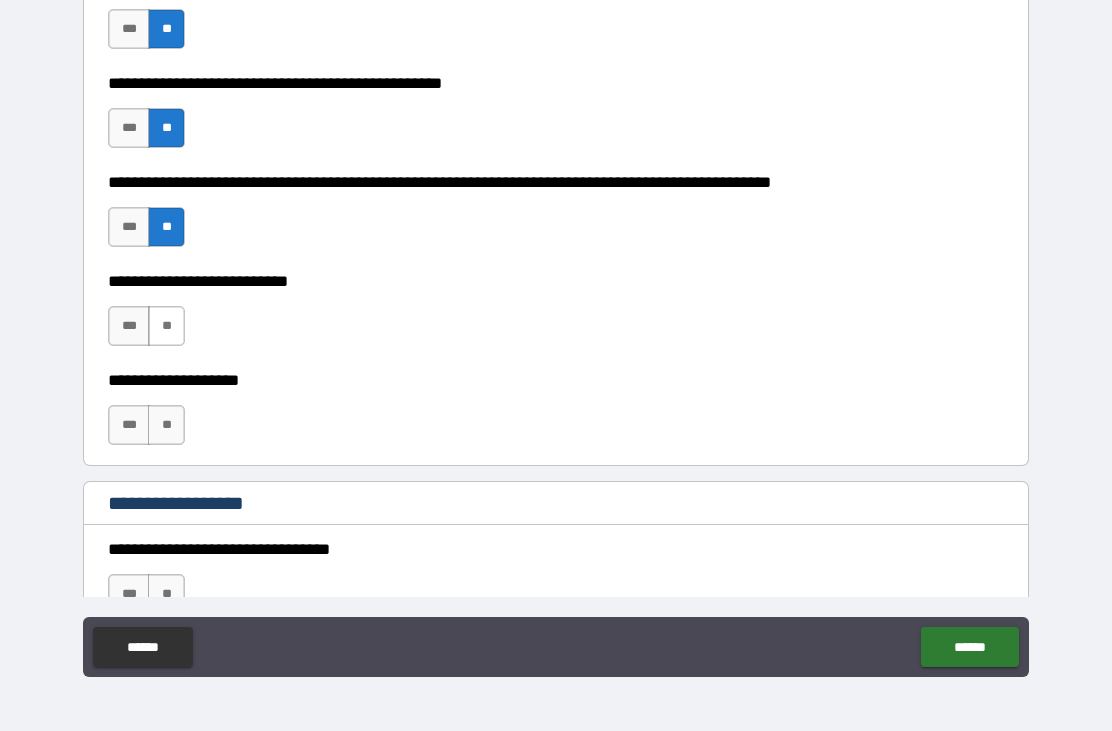 click on "**" at bounding box center (166, 326) 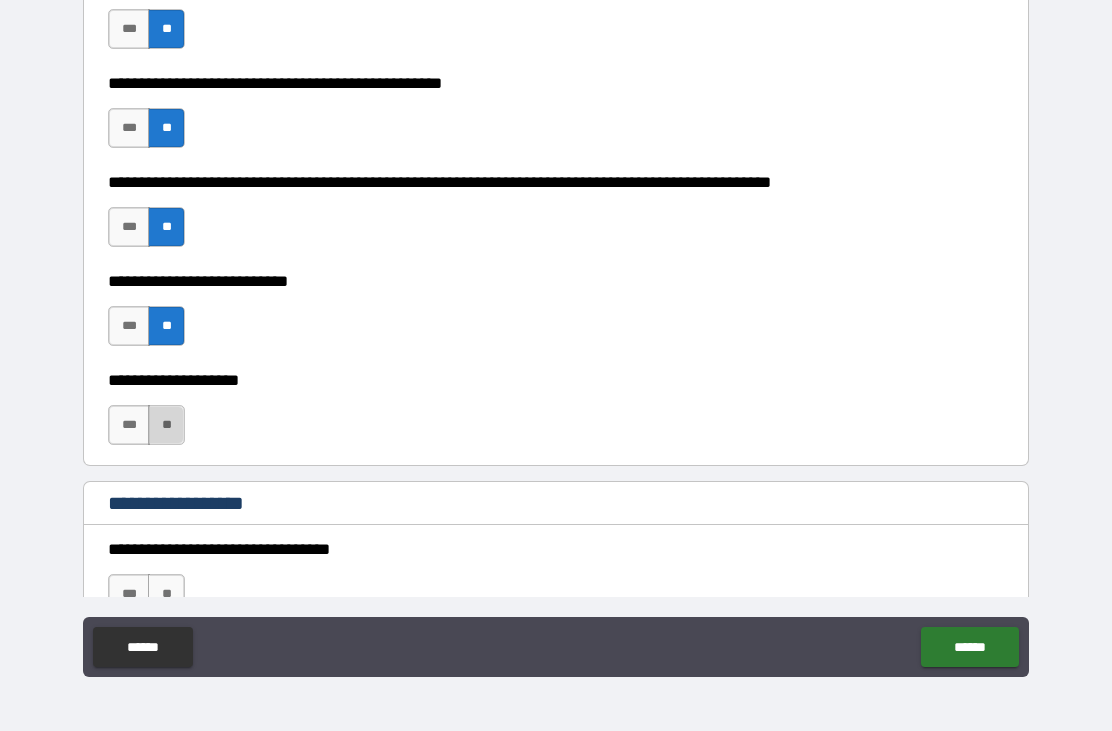 click on "**" at bounding box center [166, 425] 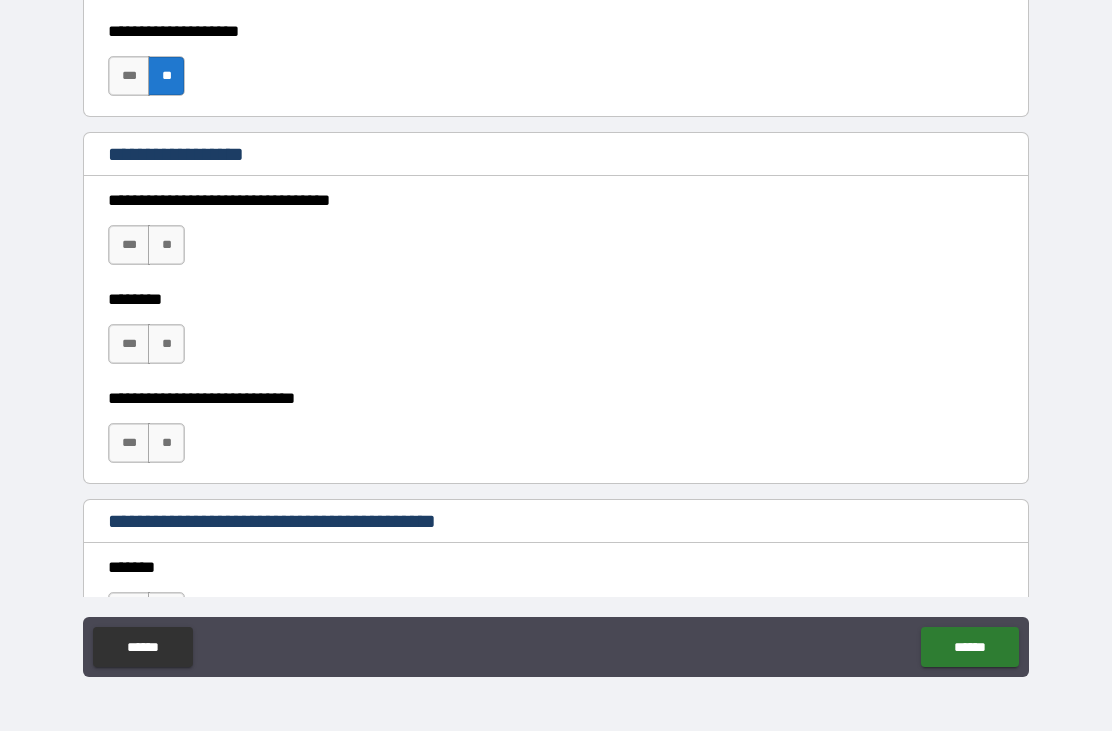 scroll, scrollTop: 998, scrollLeft: 0, axis: vertical 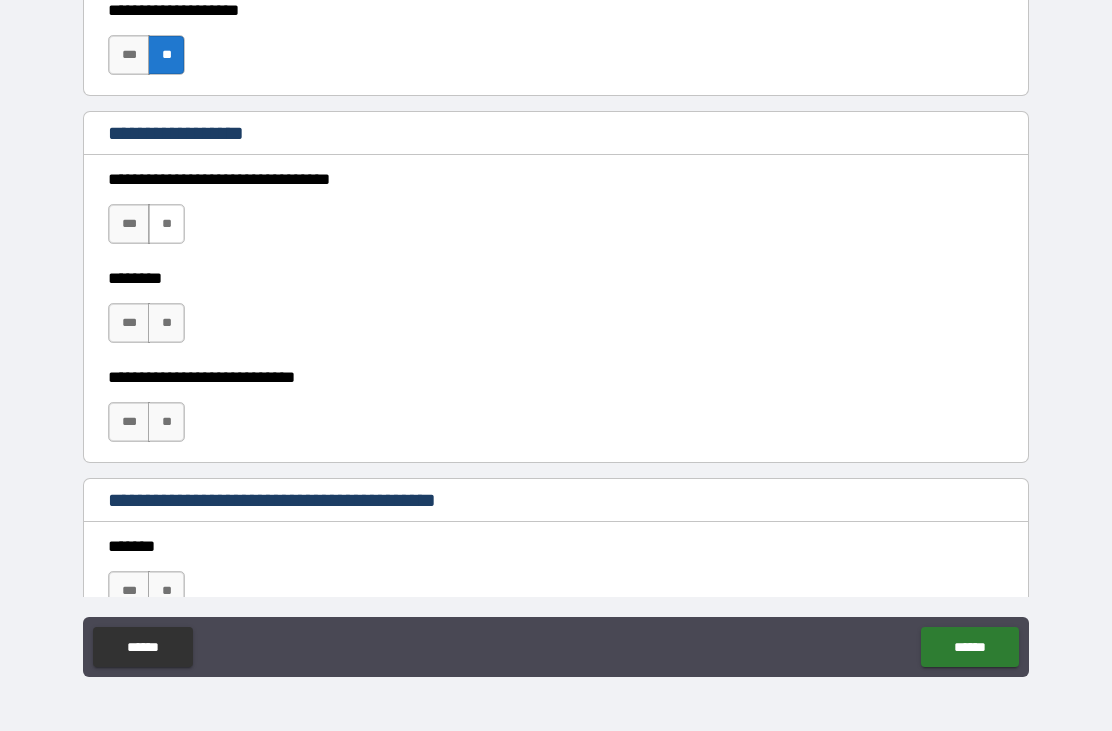 click on "**" at bounding box center (166, 224) 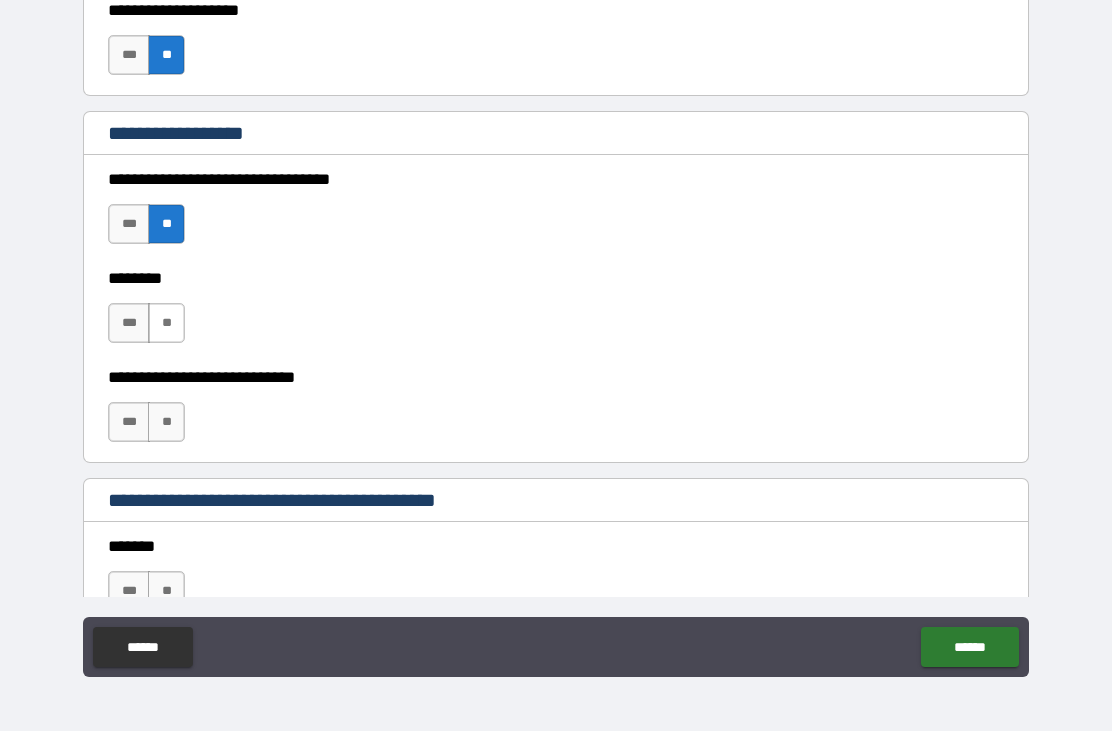 click on "**" at bounding box center [166, 323] 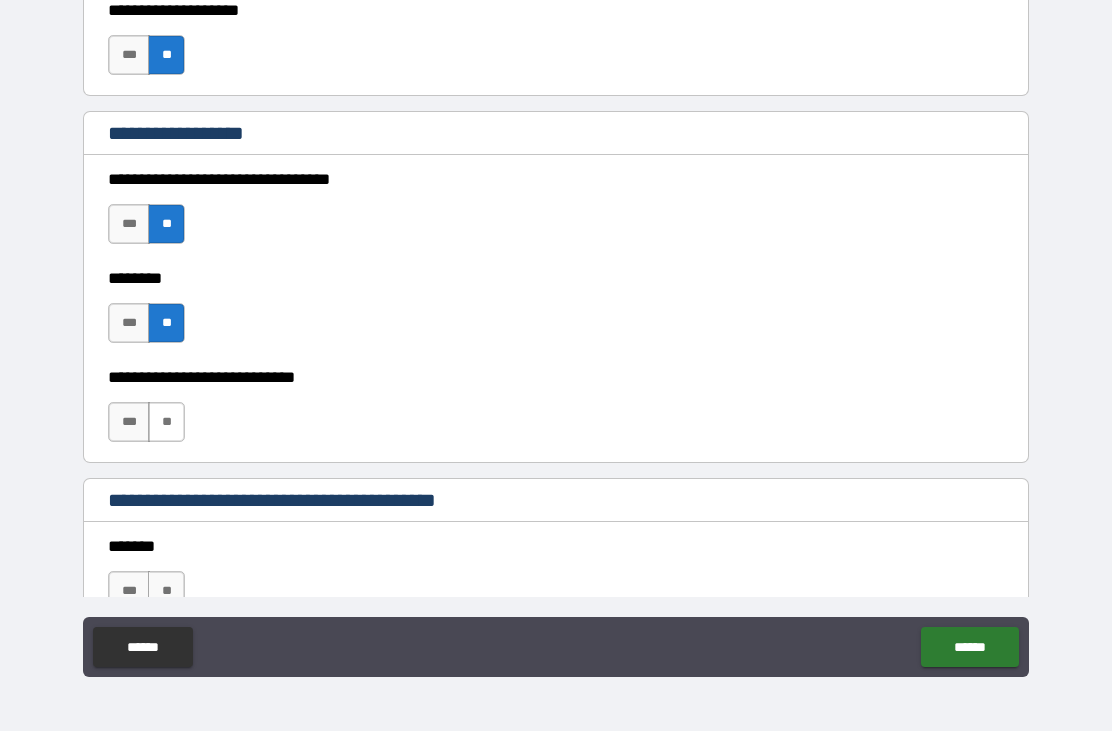 click on "**" at bounding box center (166, 422) 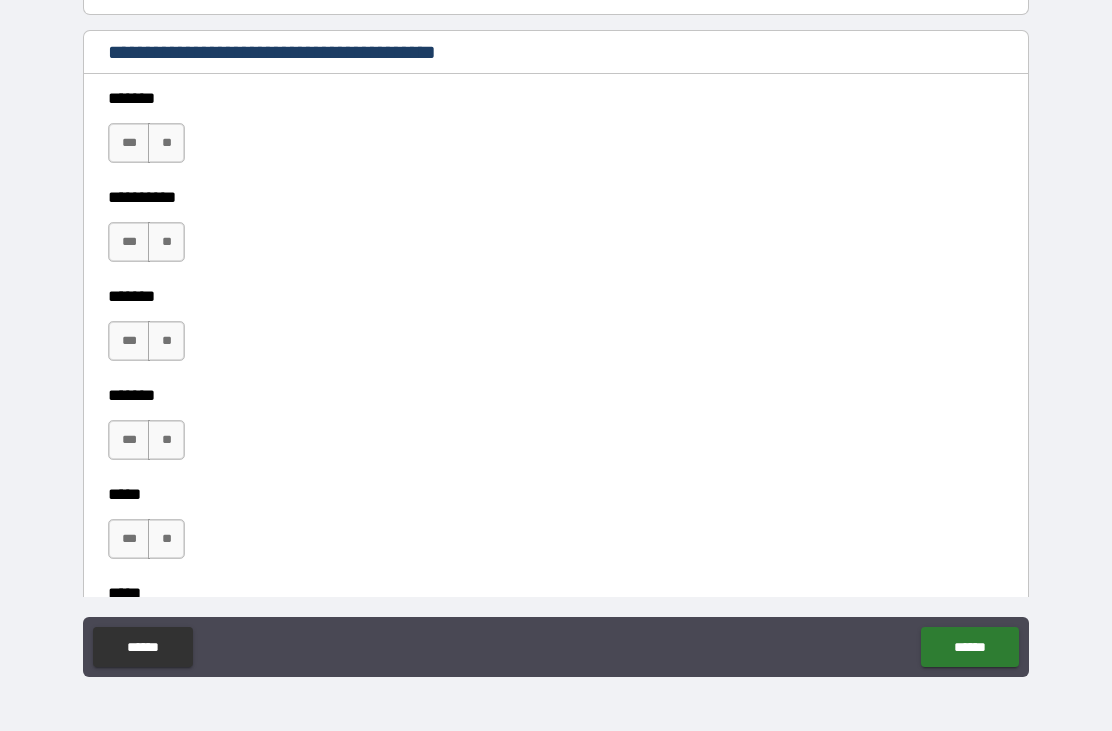 scroll, scrollTop: 1444, scrollLeft: 0, axis: vertical 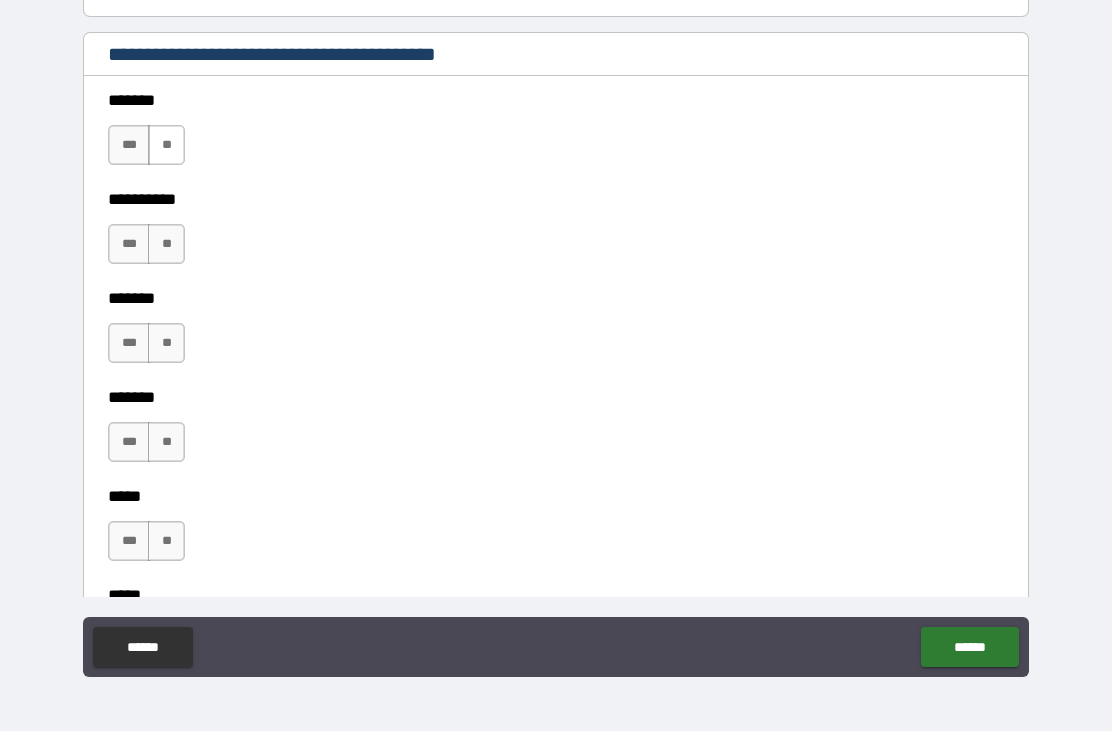 click on "**" at bounding box center (166, 145) 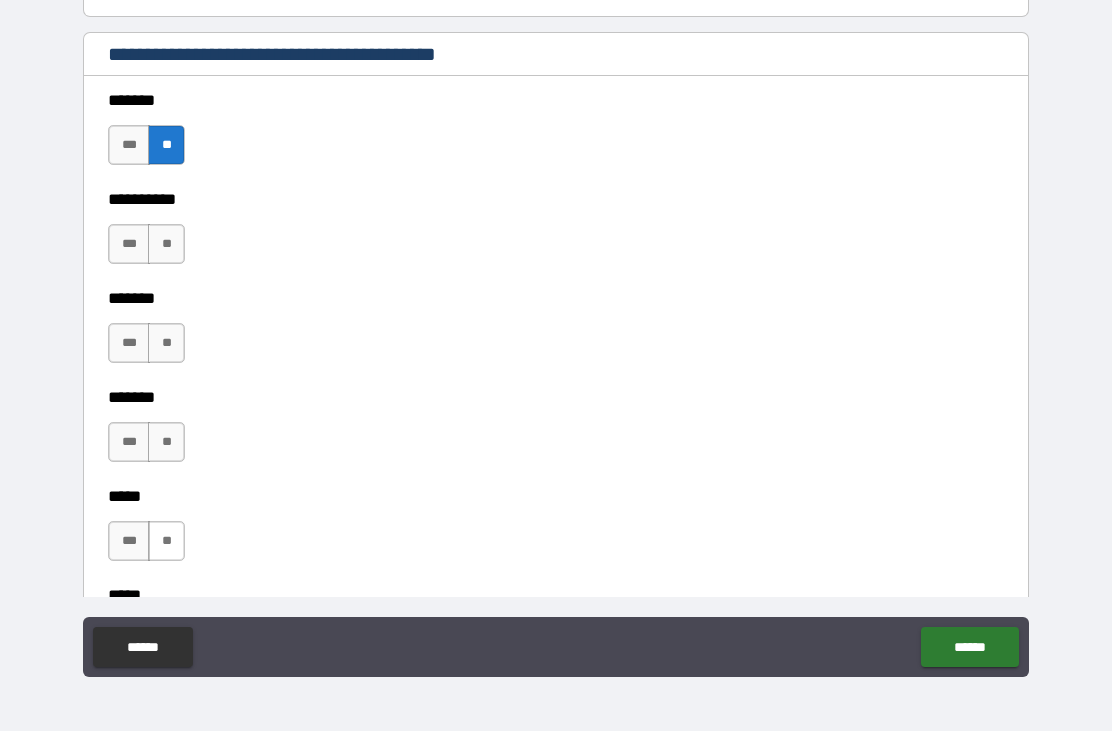 click on "**" at bounding box center [166, 541] 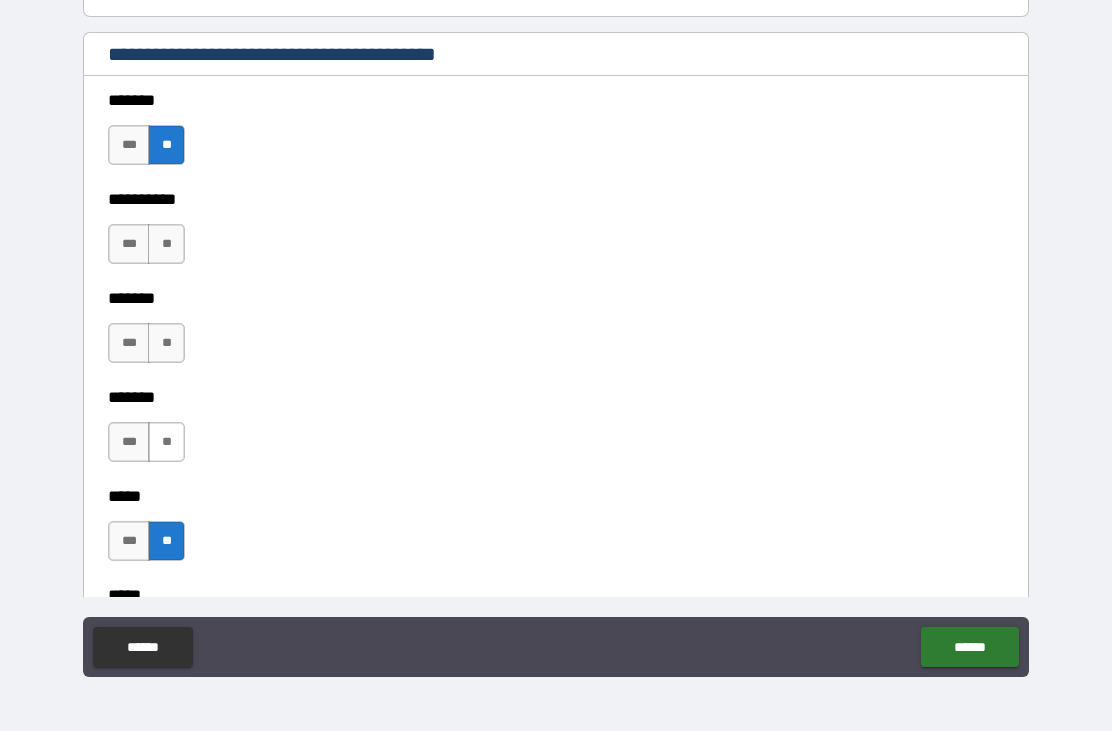click on "**" at bounding box center (166, 442) 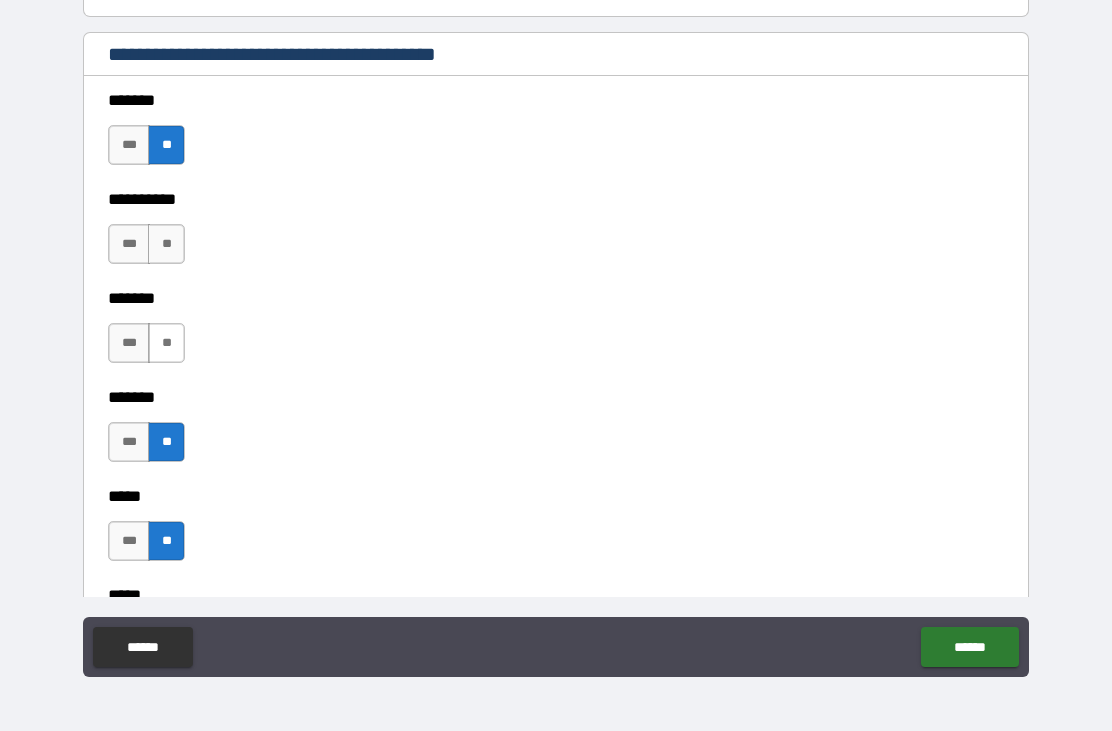click on "**" at bounding box center [166, 343] 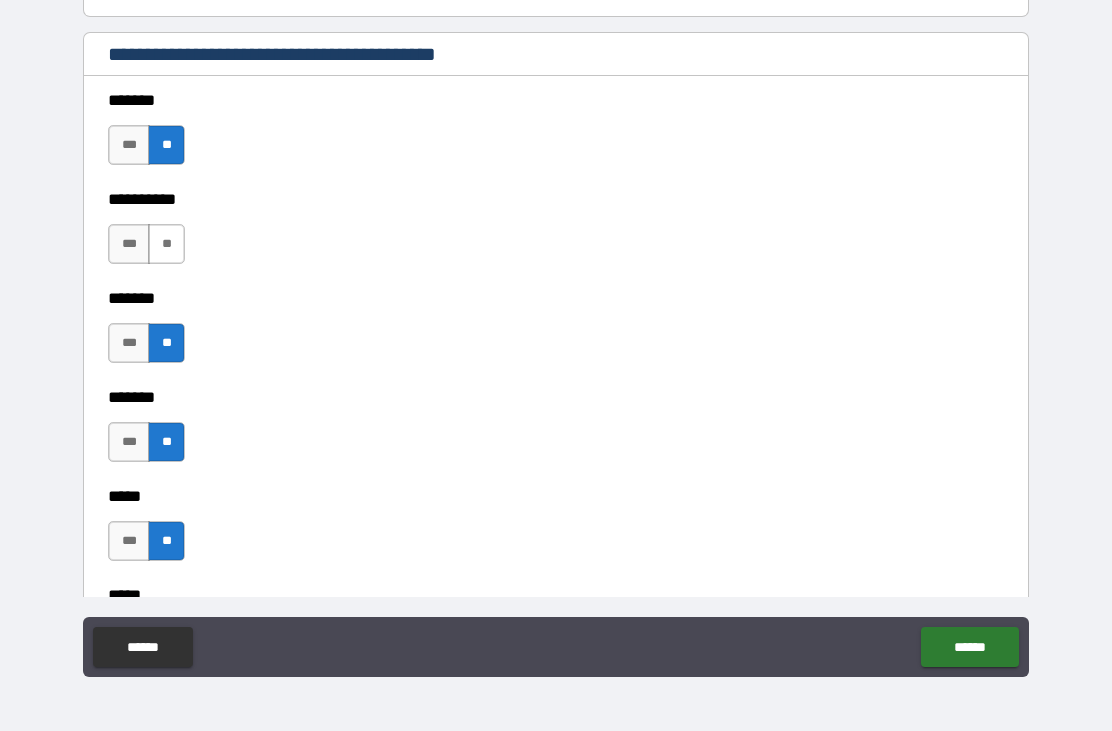 click on "**" at bounding box center [166, 244] 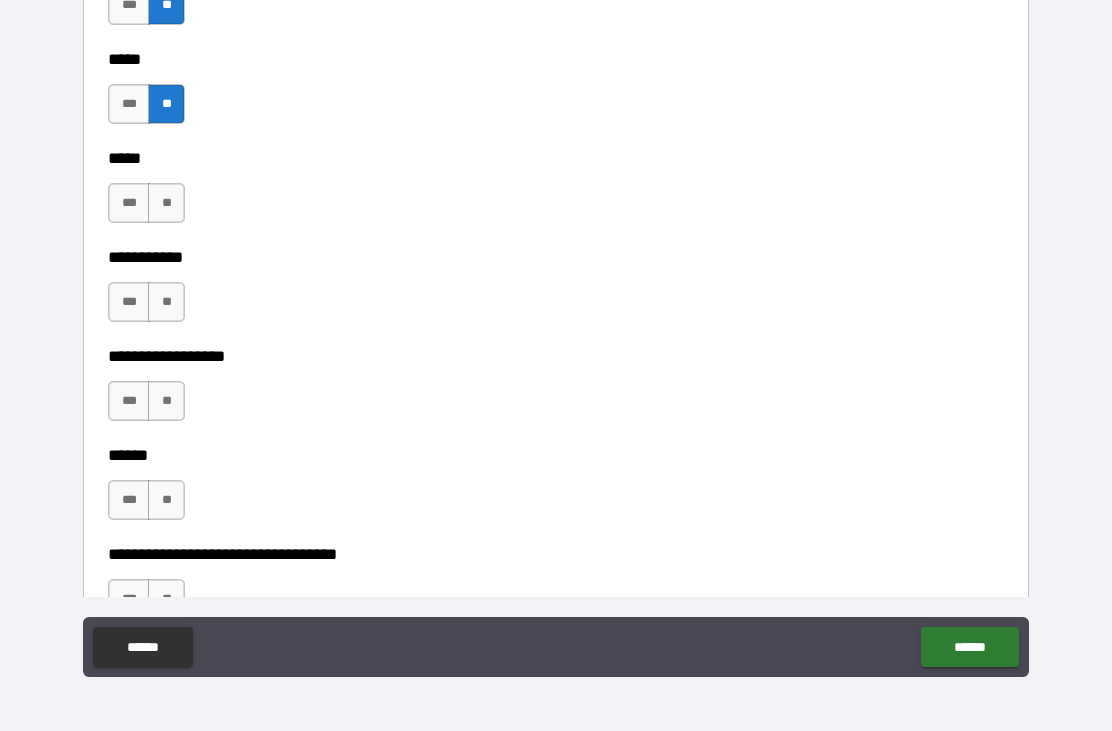 scroll, scrollTop: 1916, scrollLeft: 0, axis: vertical 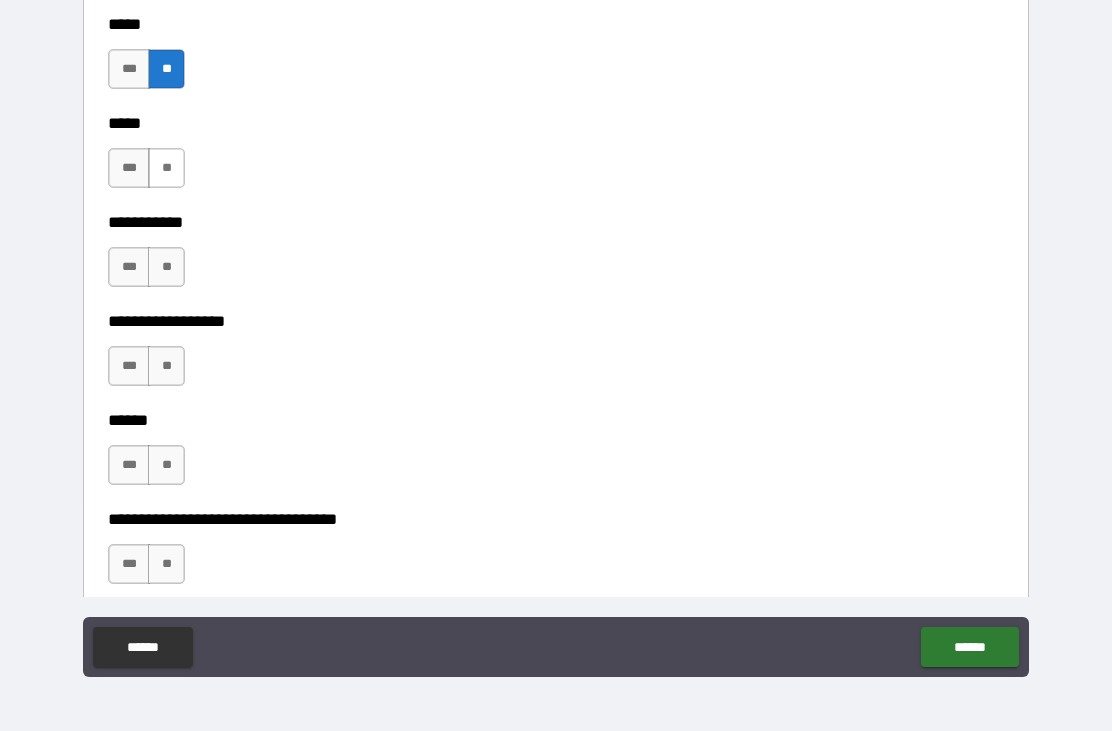 click on "**" at bounding box center (166, 168) 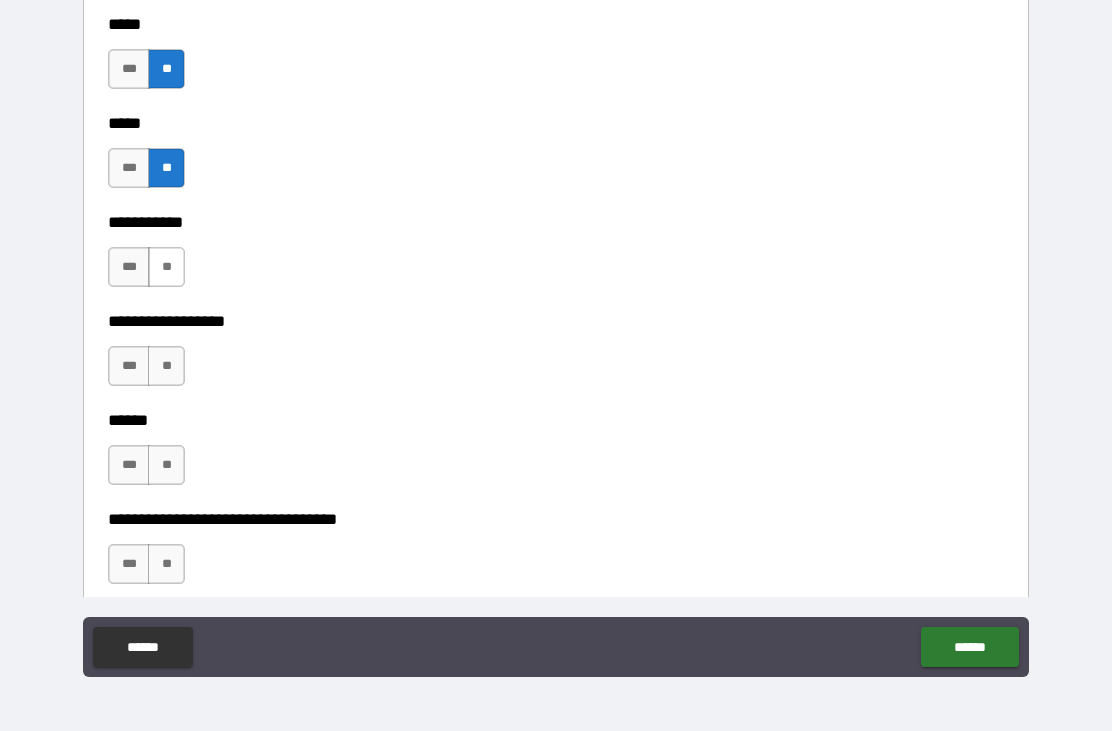 click on "**" at bounding box center [166, 267] 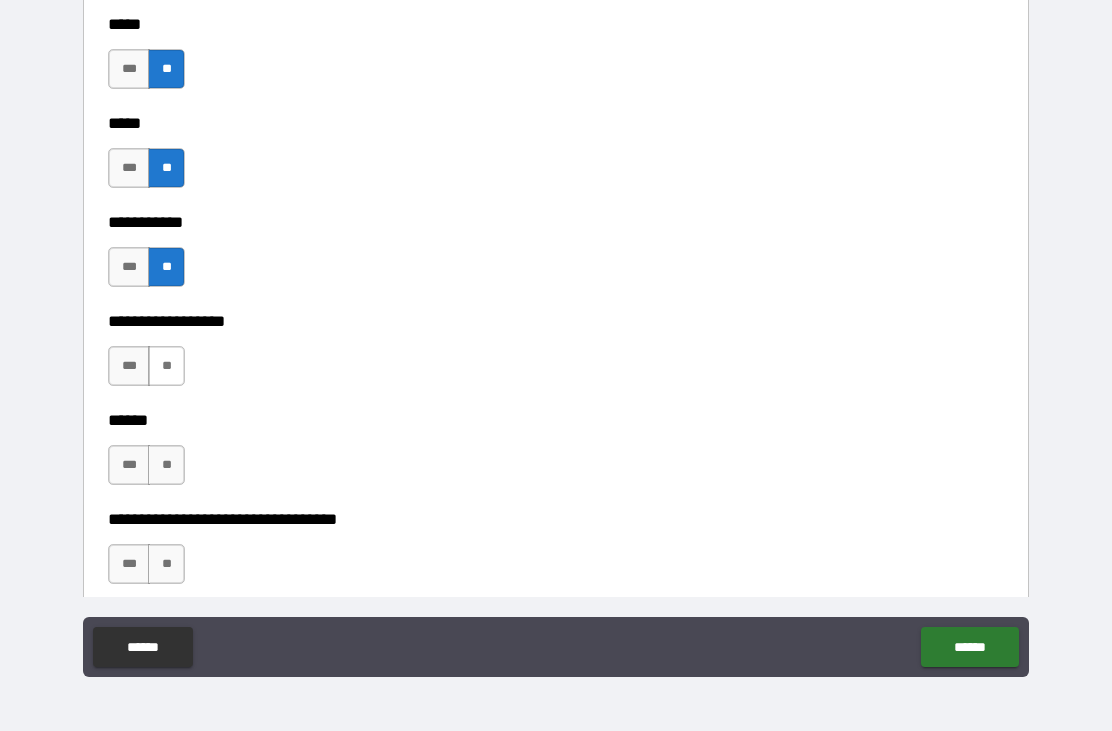 click on "**" at bounding box center (166, 366) 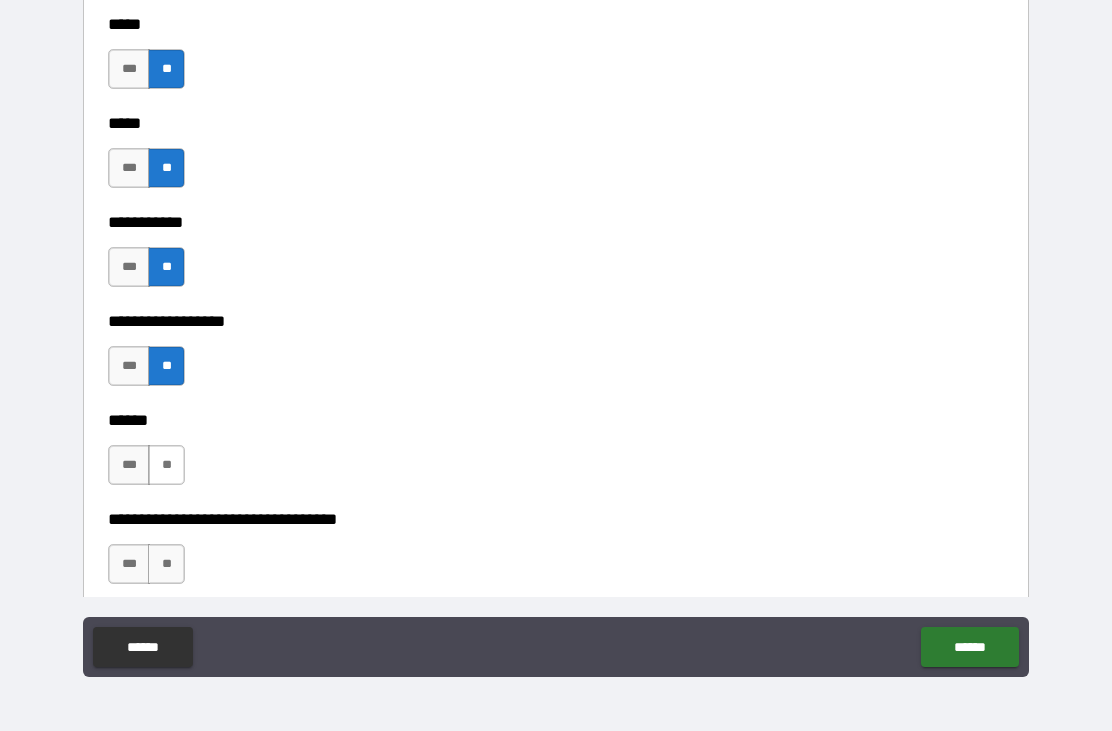 click on "**" at bounding box center [166, 465] 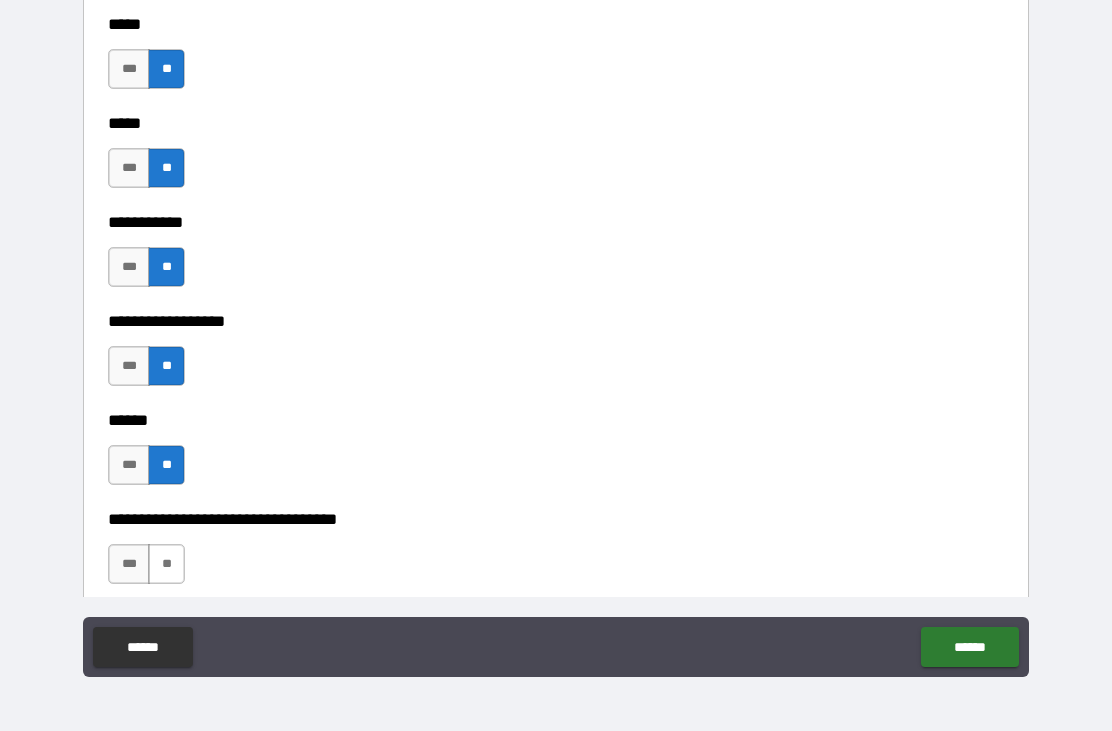 click on "**" at bounding box center [166, 564] 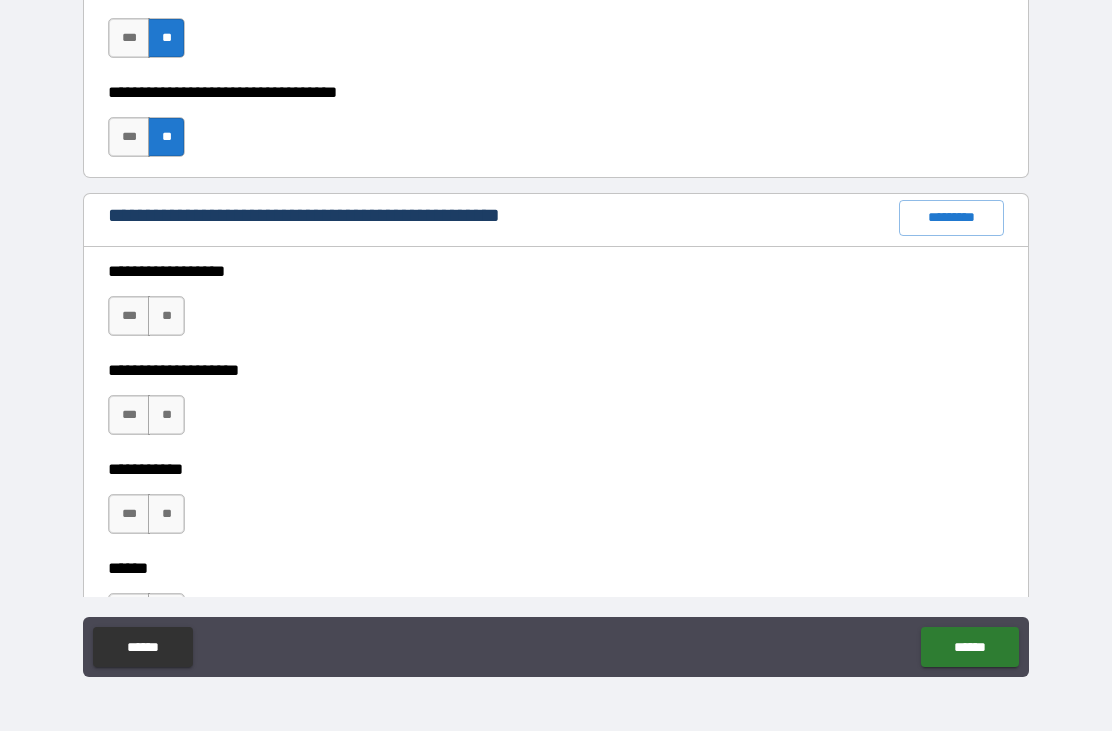 scroll, scrollTop: 2383, scrollLeft: 0, axis: vertical 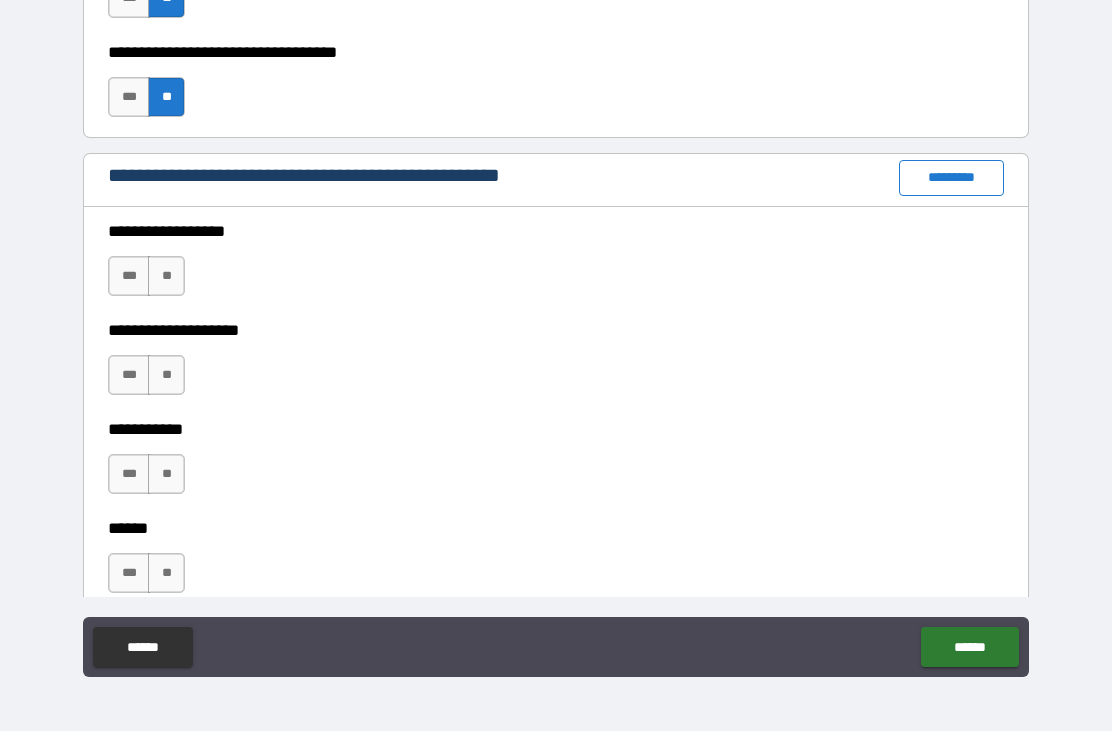 click on "*********" at bounding box center (951, 178) 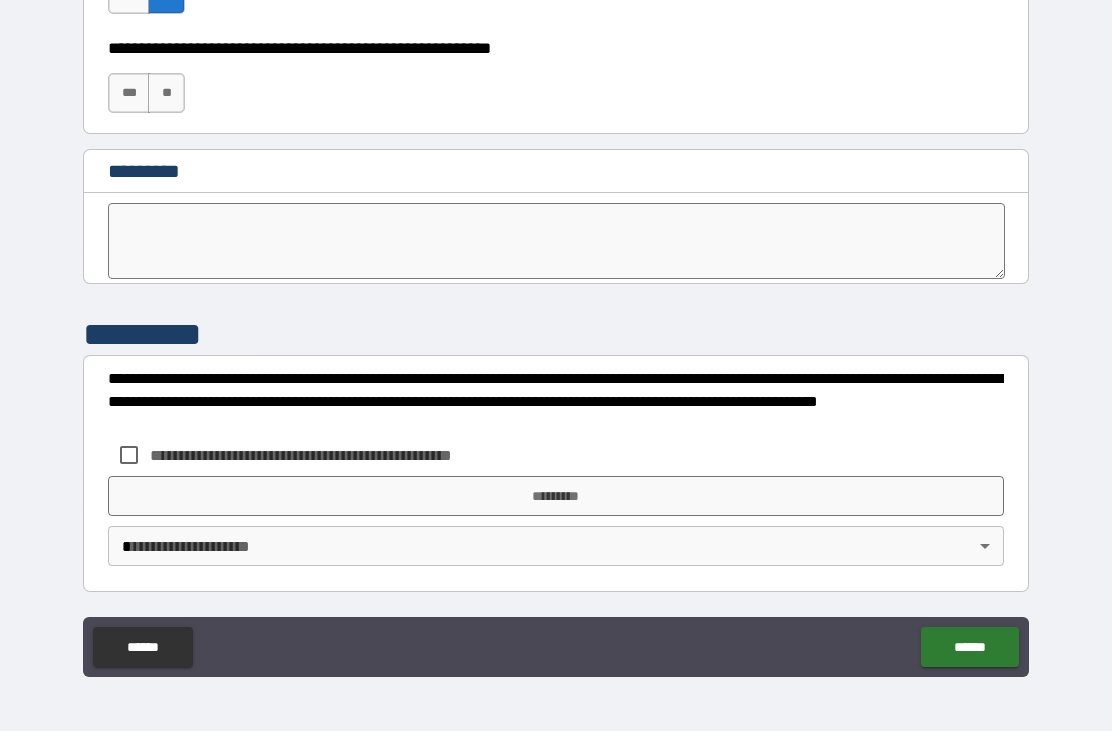 scroll, scrollTop: 10189, scrollLeft: 0, axis: vertical 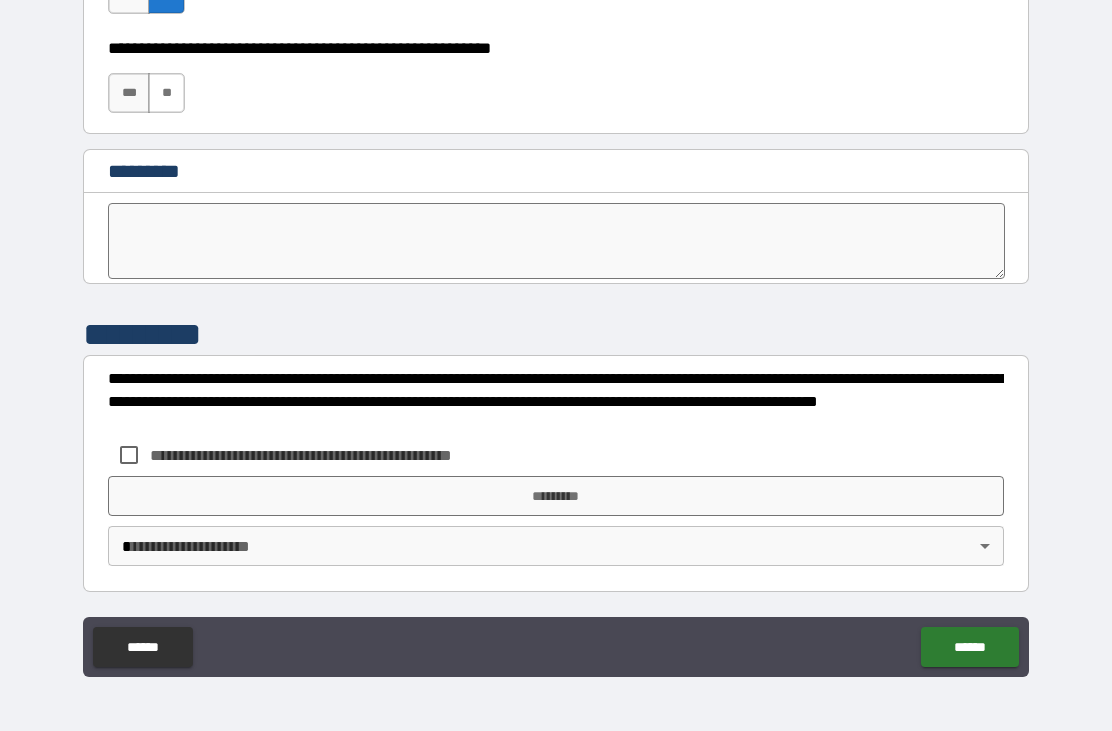 click on "**" at bounding box center [166, 93] 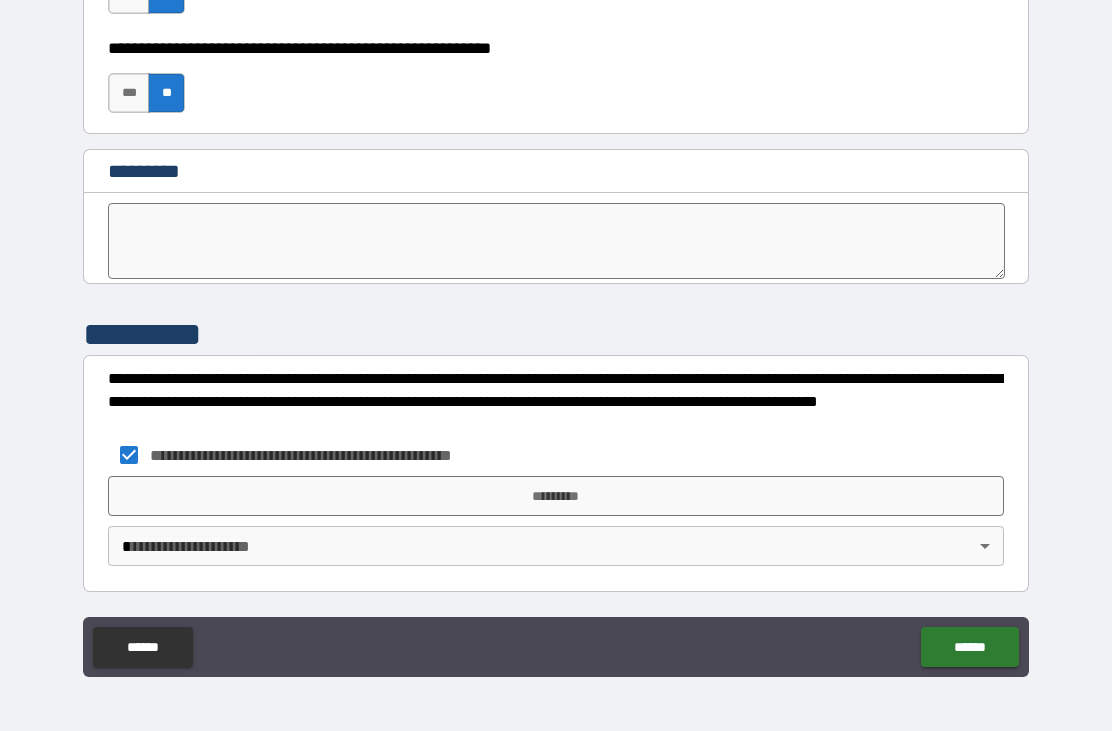 click on "**********" at bounding box center (556, 332) 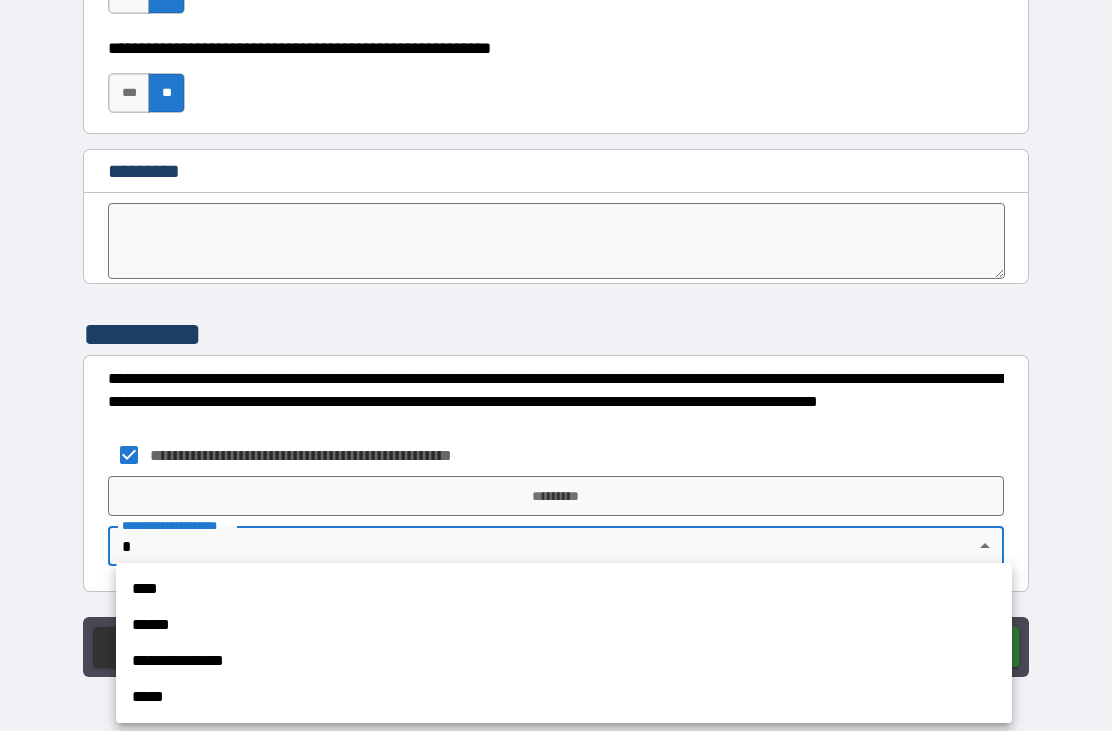 click on "****" at bounding box center [564, 589] 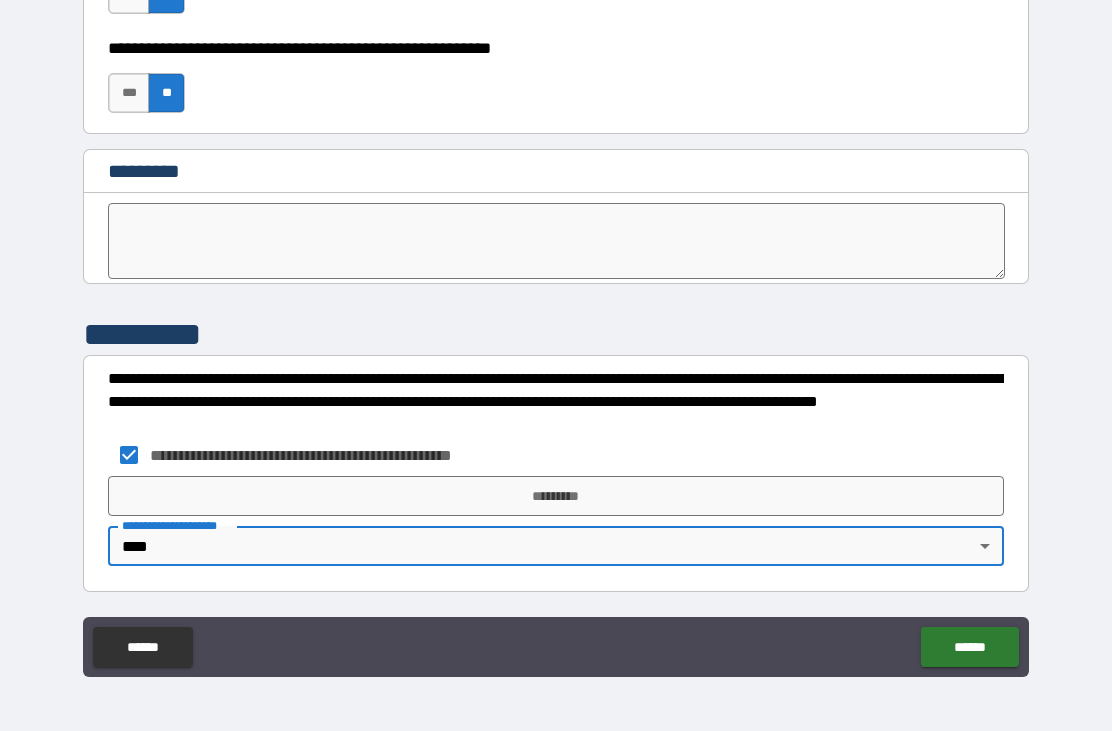click on "*********" at bounding box center (556, 496) 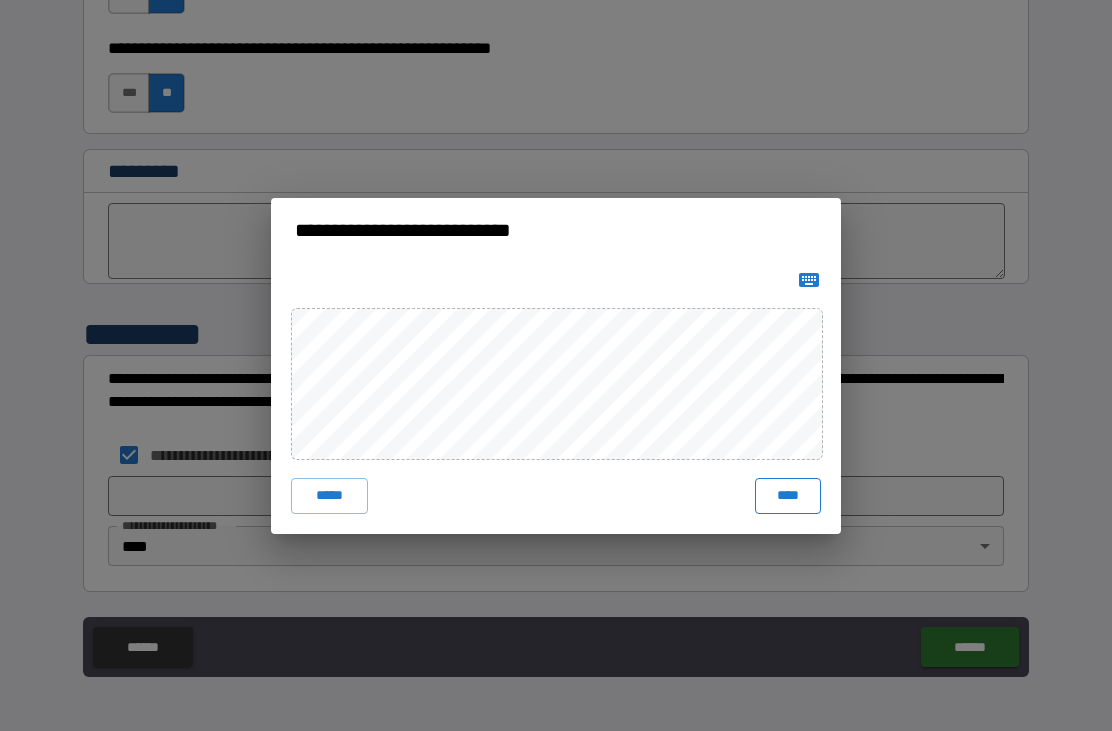 click on "****" at bounding box center [788, 496] 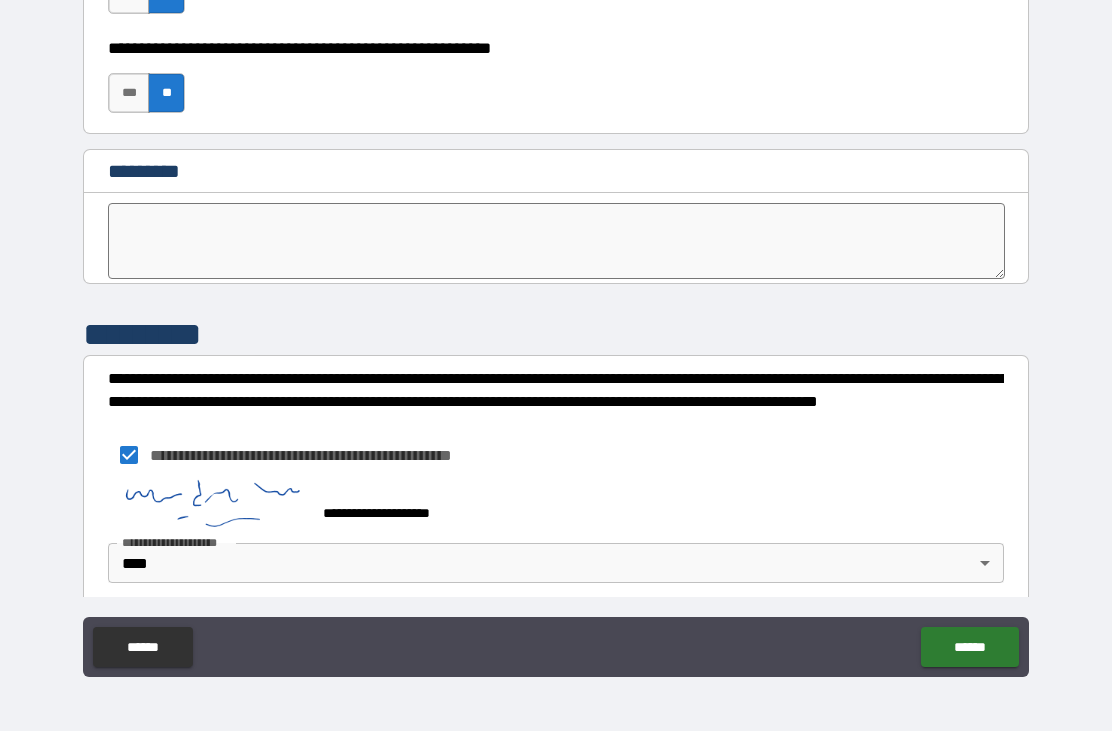 scroll, scrollTop: 10179, scrollLeft: 0, axis: vertical 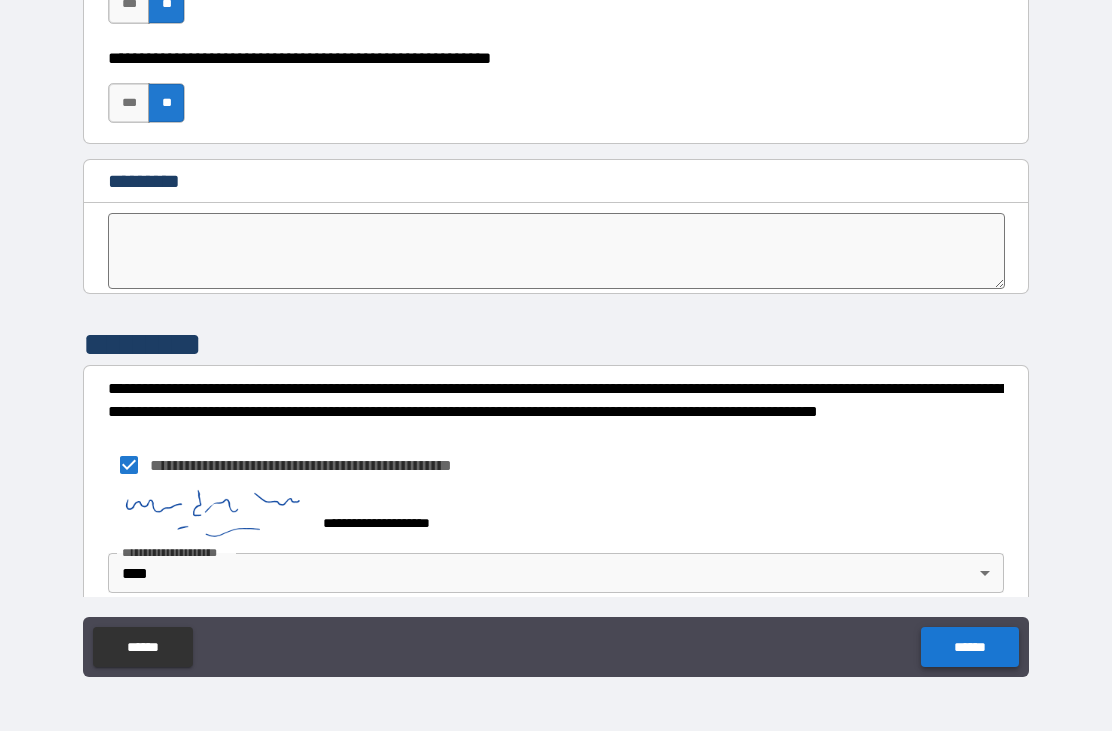 click on "******" at bounding box center (969, 647) 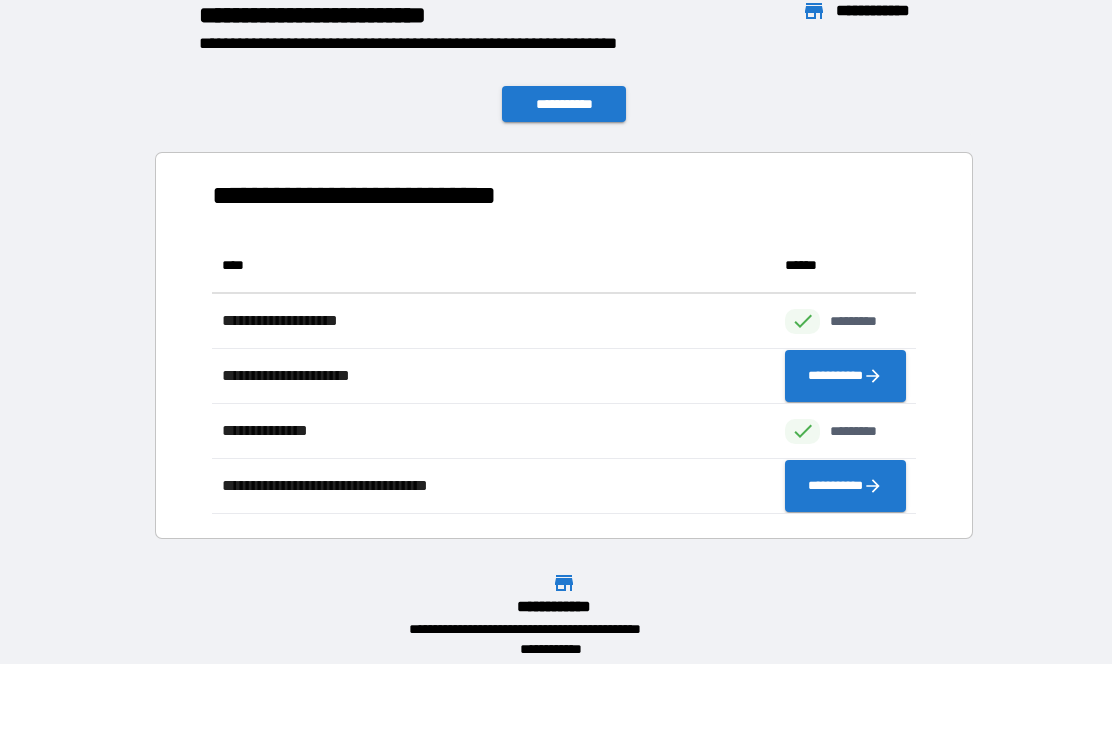scroll, scrollTop: 1, scrollLeft: 1, axis: both 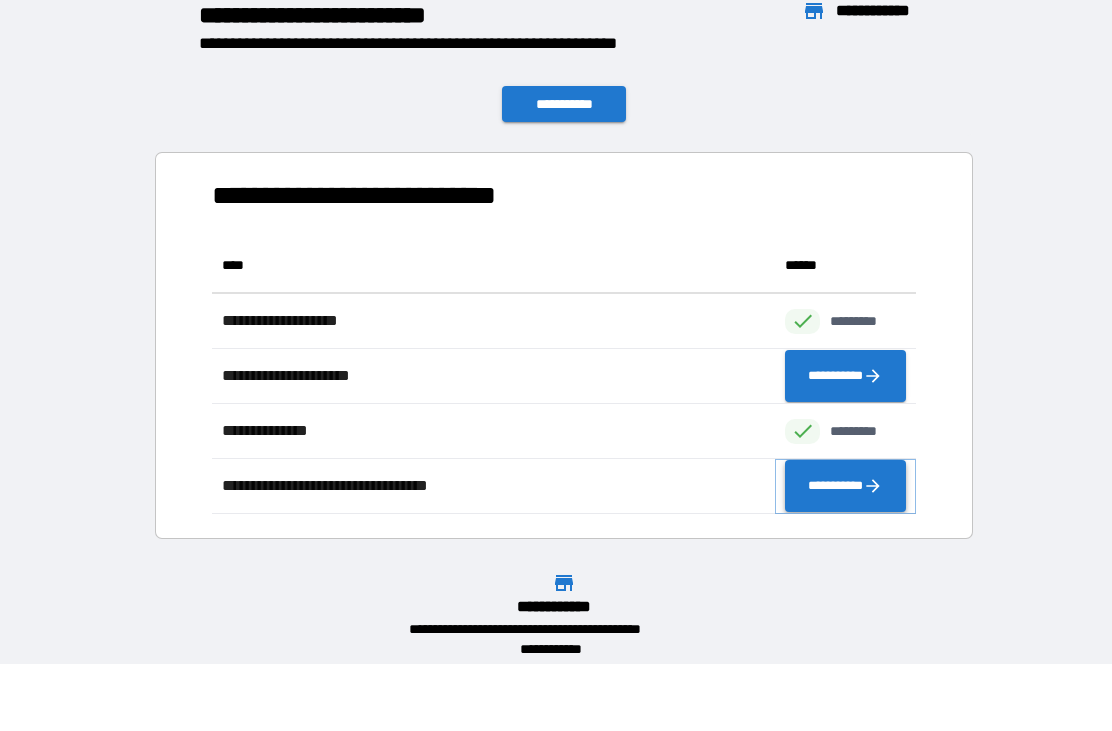 click on "**********" at bounding box center (845, 486) 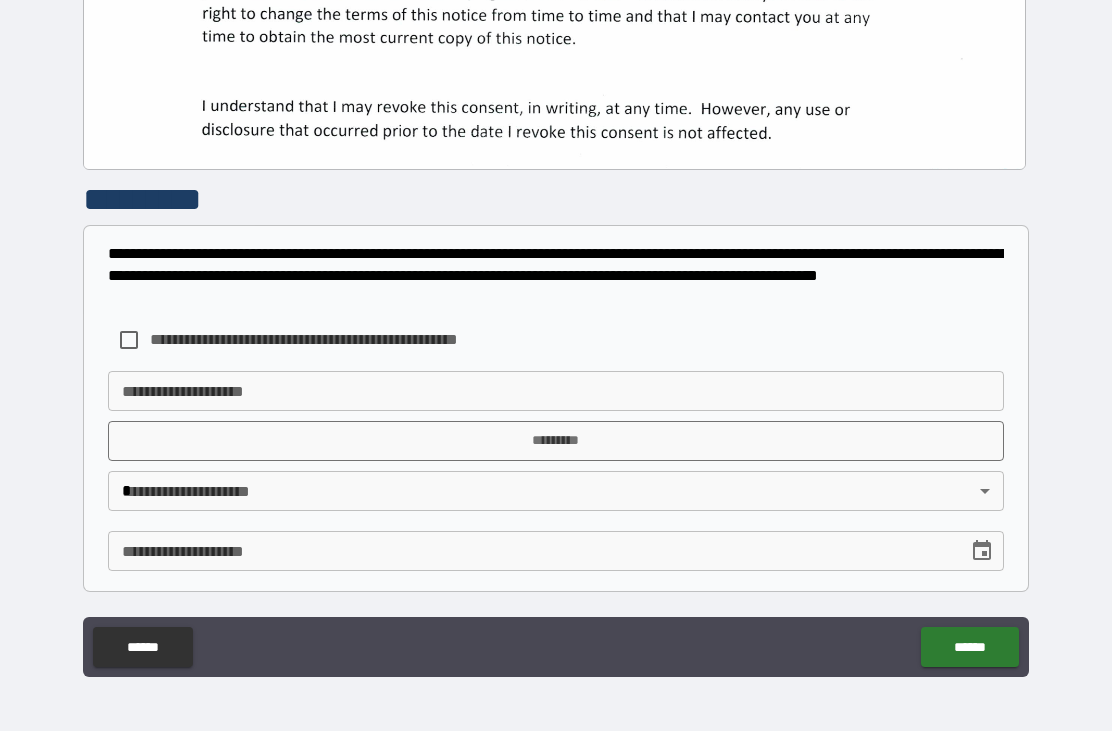 scroll, scrollTop: 579, scrollLeft: 0, axis: vertical 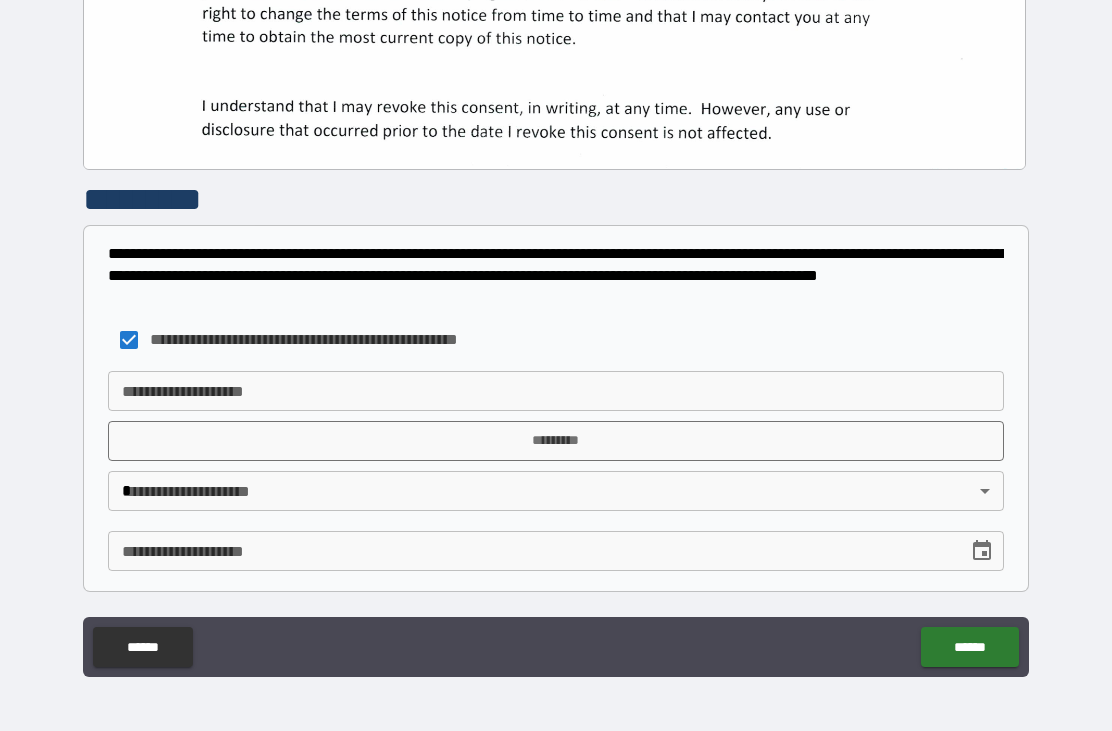 click on "**********" at bounding box center [556, 332] 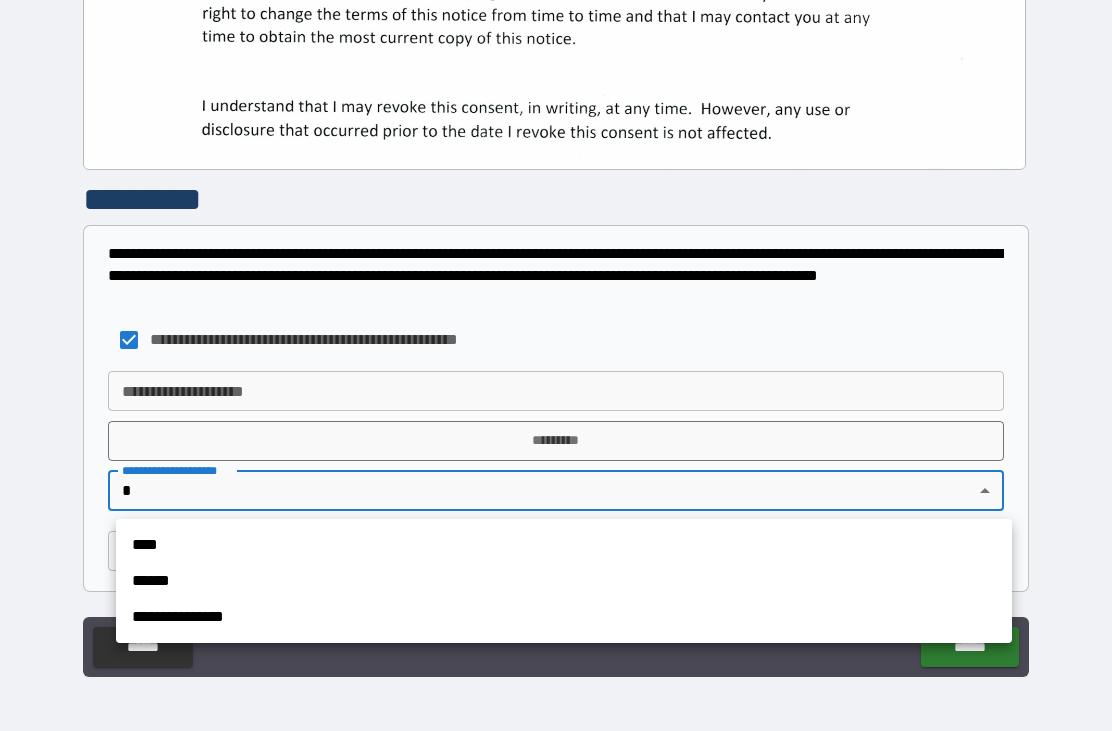 click on "****" at bounding box center (564, 545) 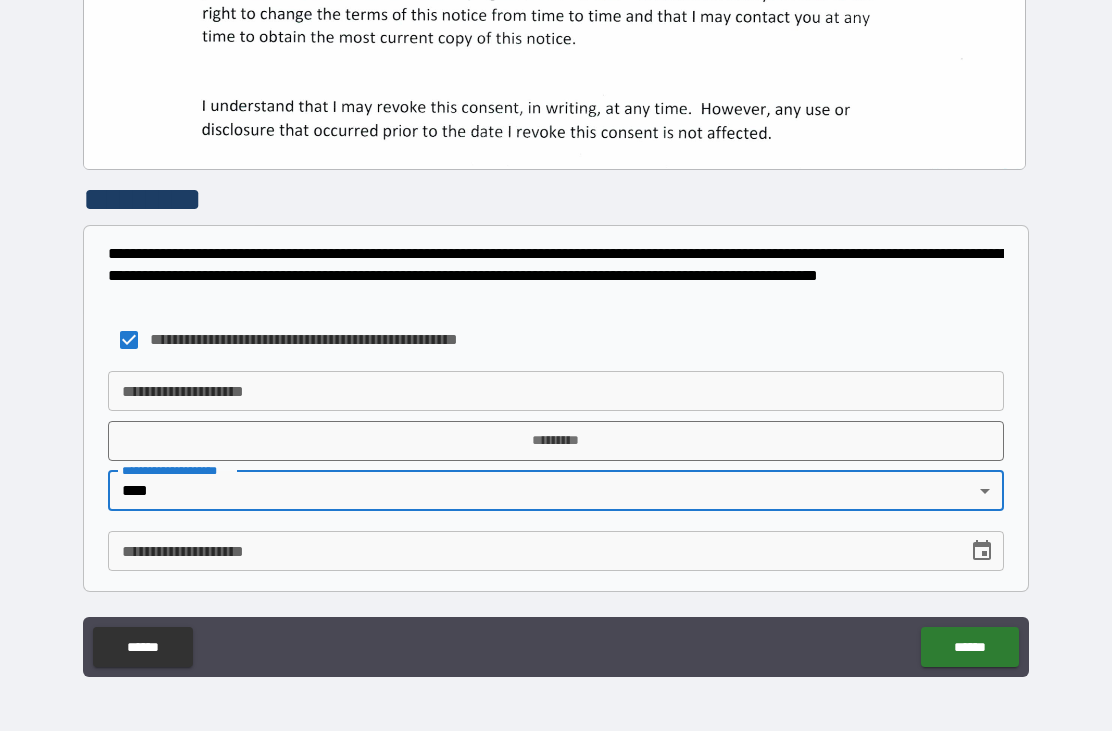 click 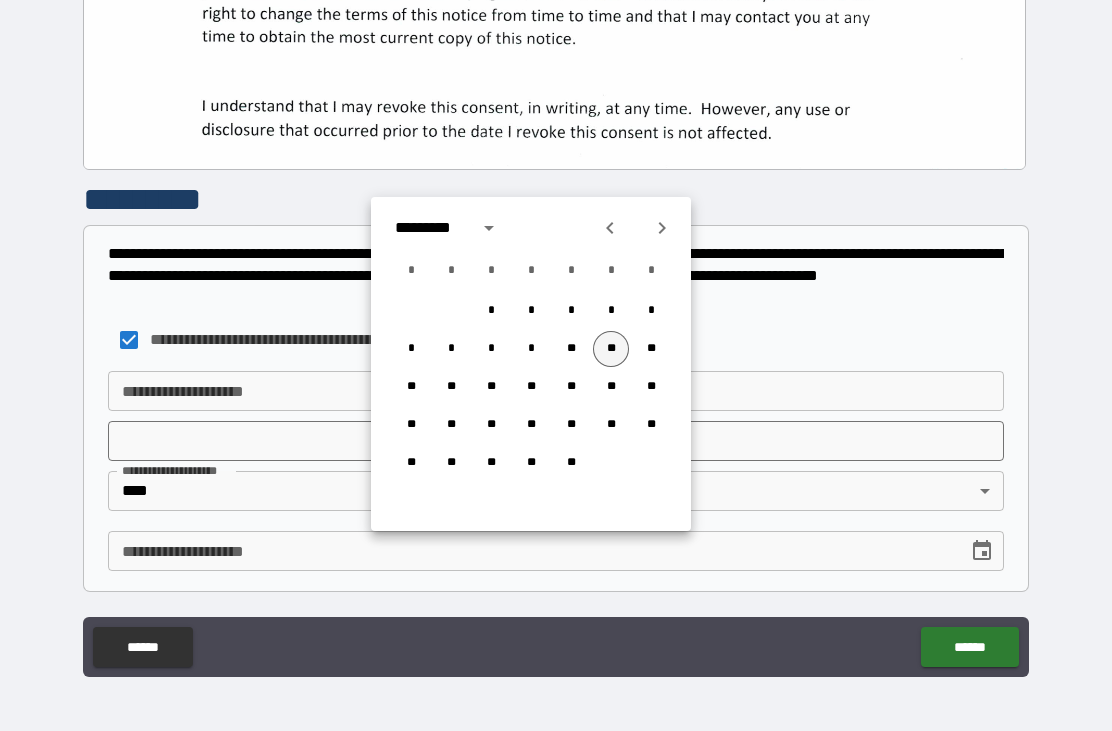 click on "**" at bounding box center [611, 349] 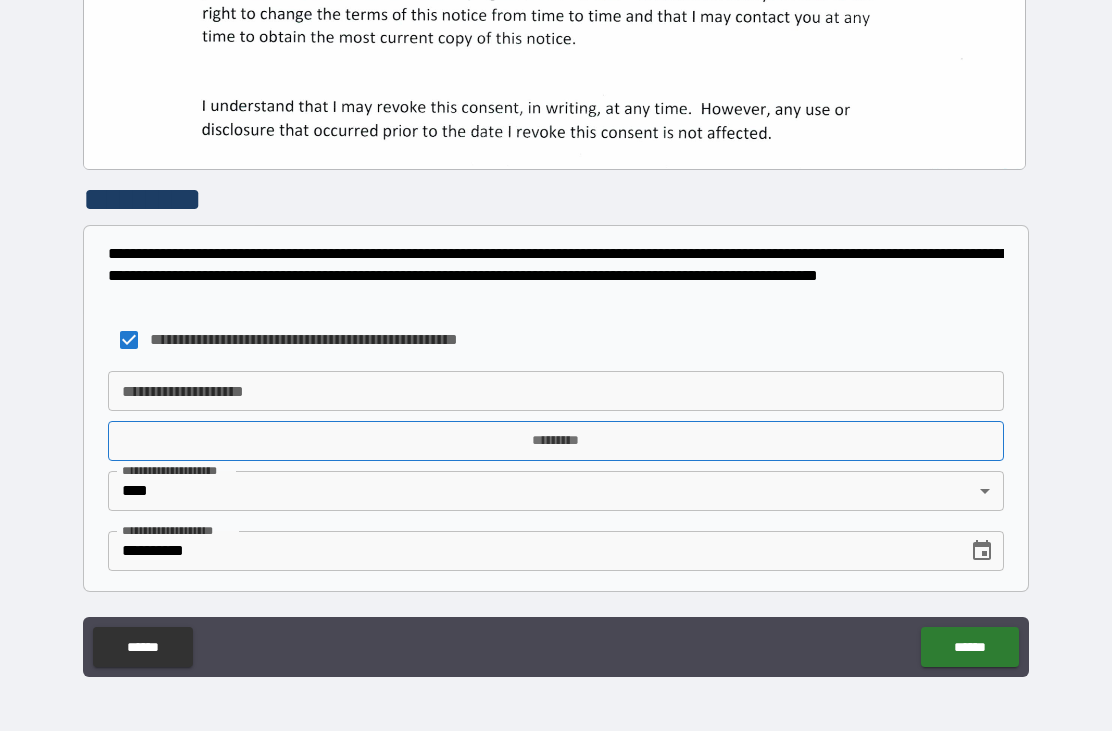 click on "*********" at bounding box center (556, 441) 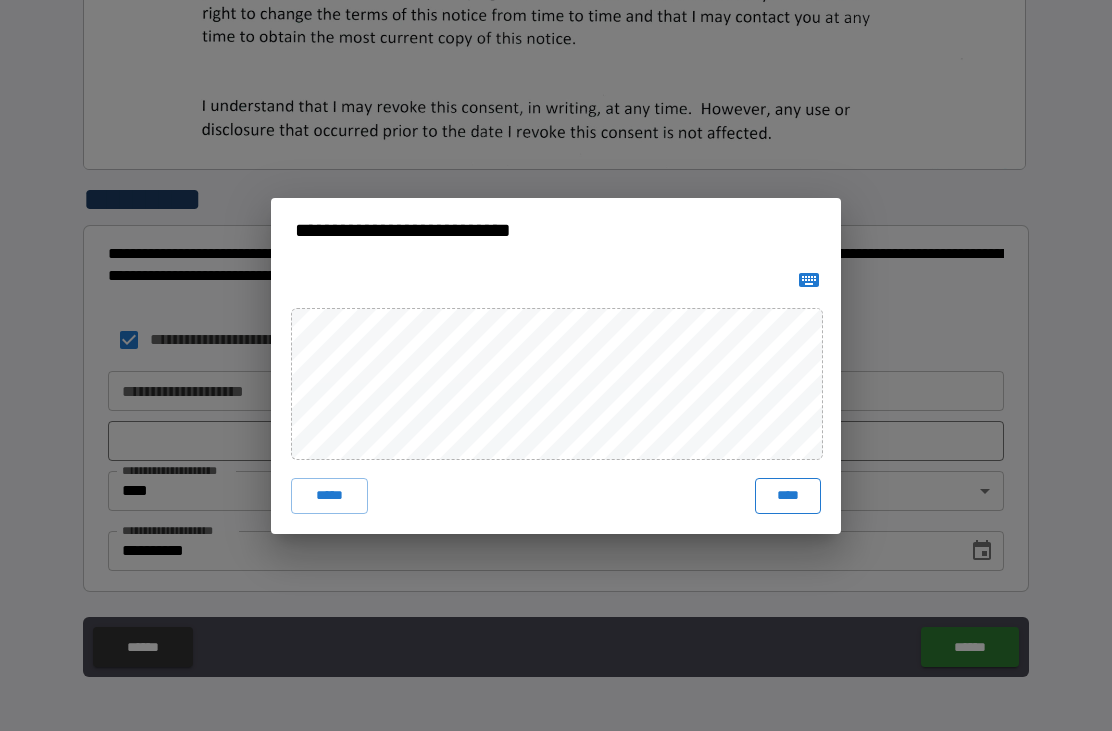 click on "****" at bounding box center [788, 496] 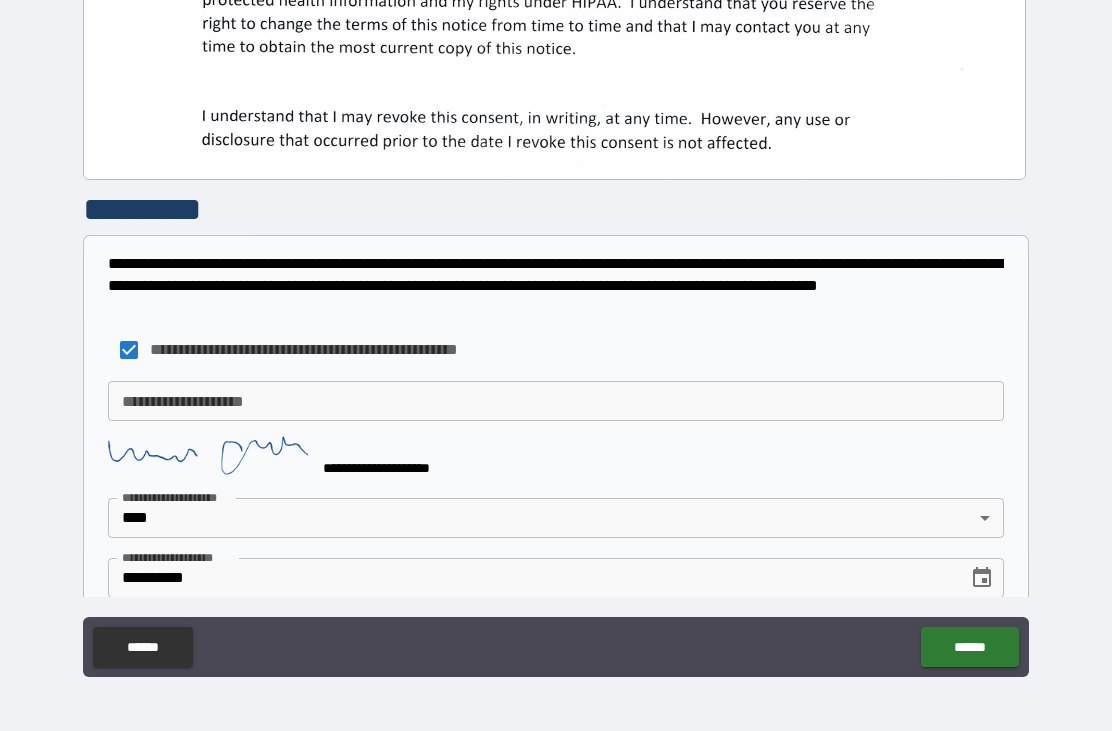 click on "**********" at bounding box center [556, 401] 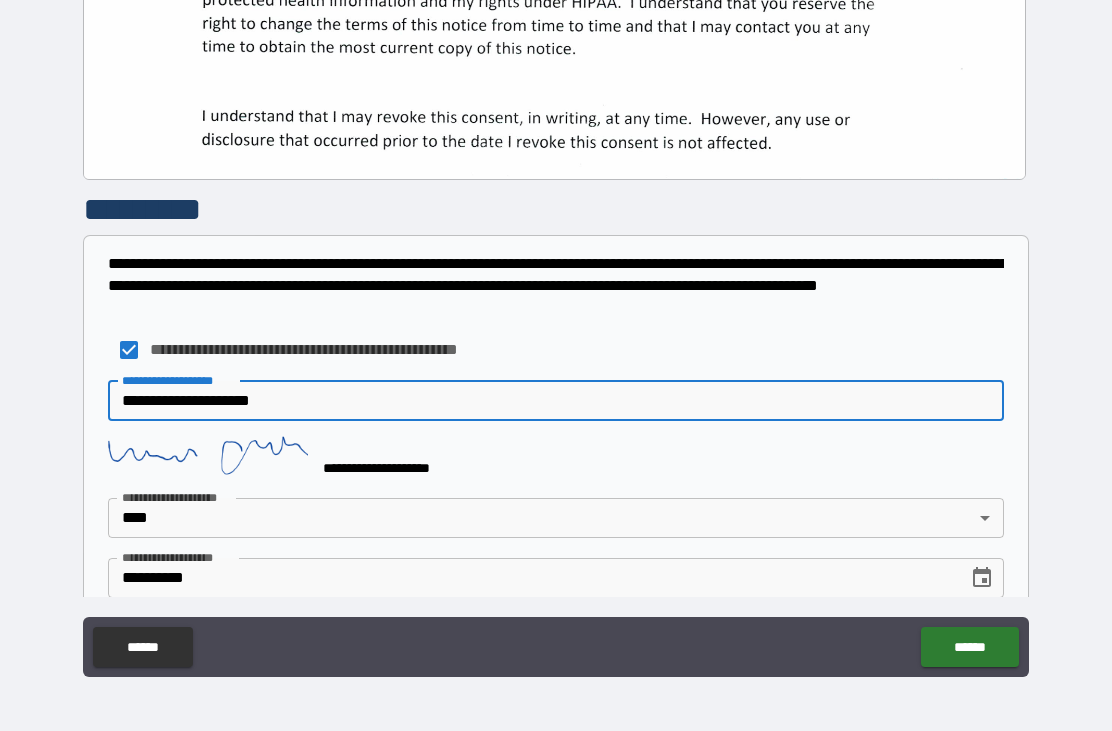 type on "**********" 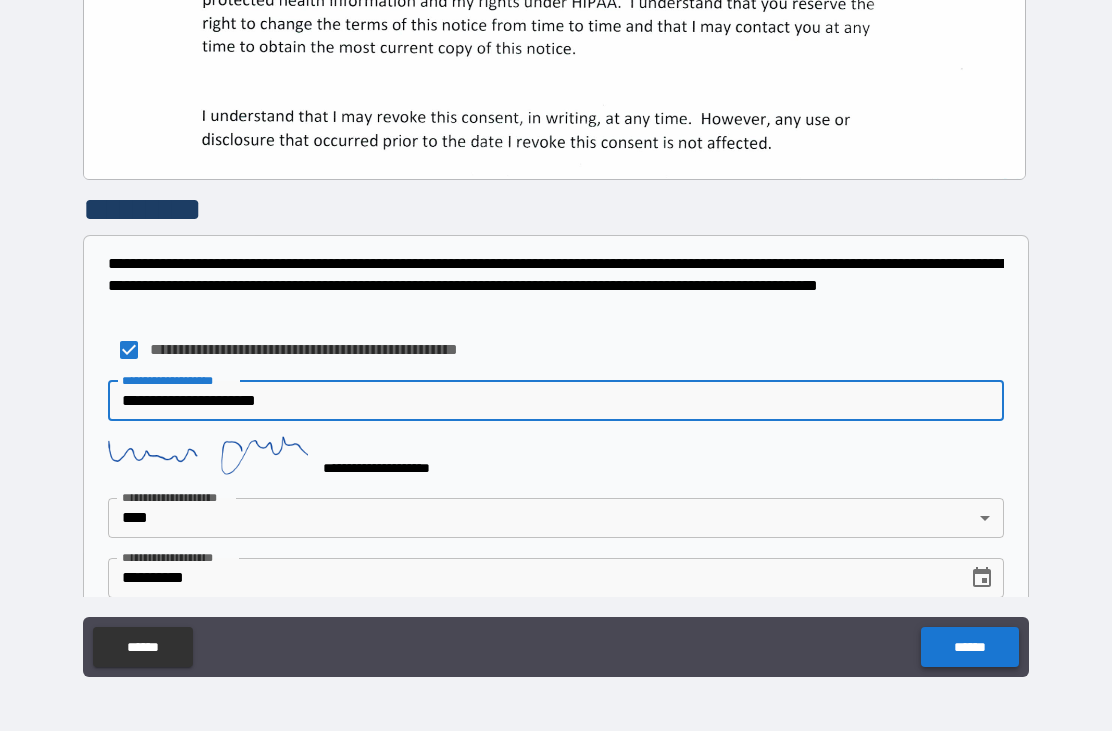 click on "******" at bounding box center (969, 647) 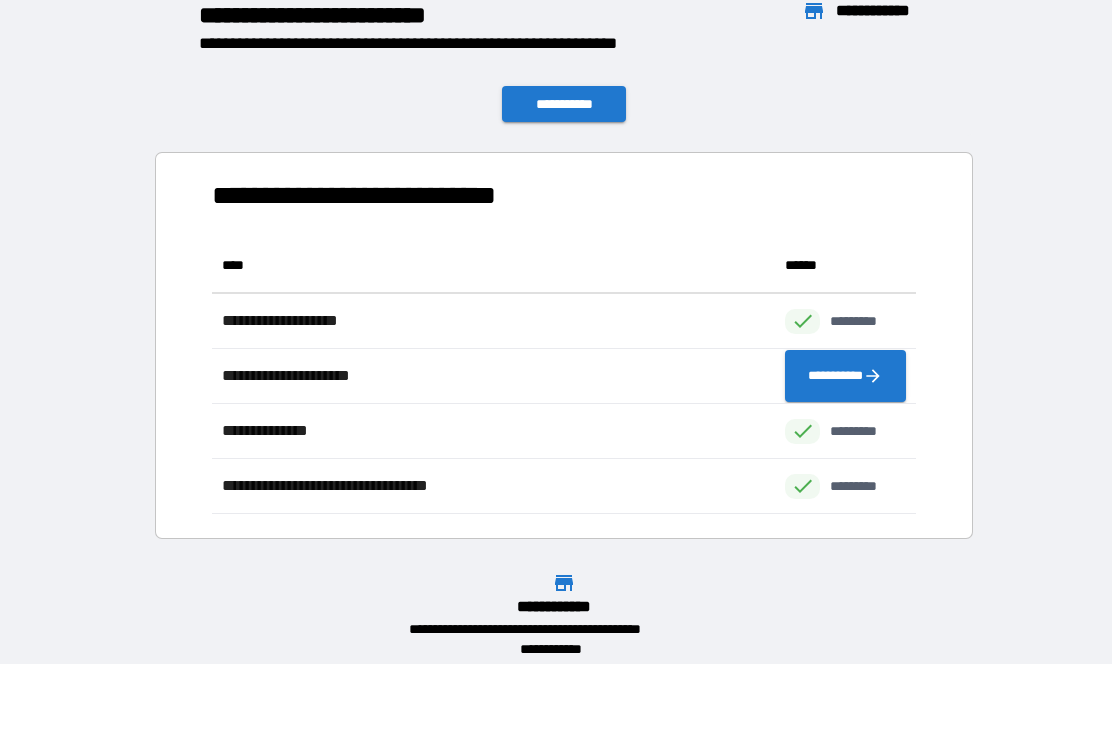 scroll, scrollTop: 1, scrollLeft: 1, axis: both 